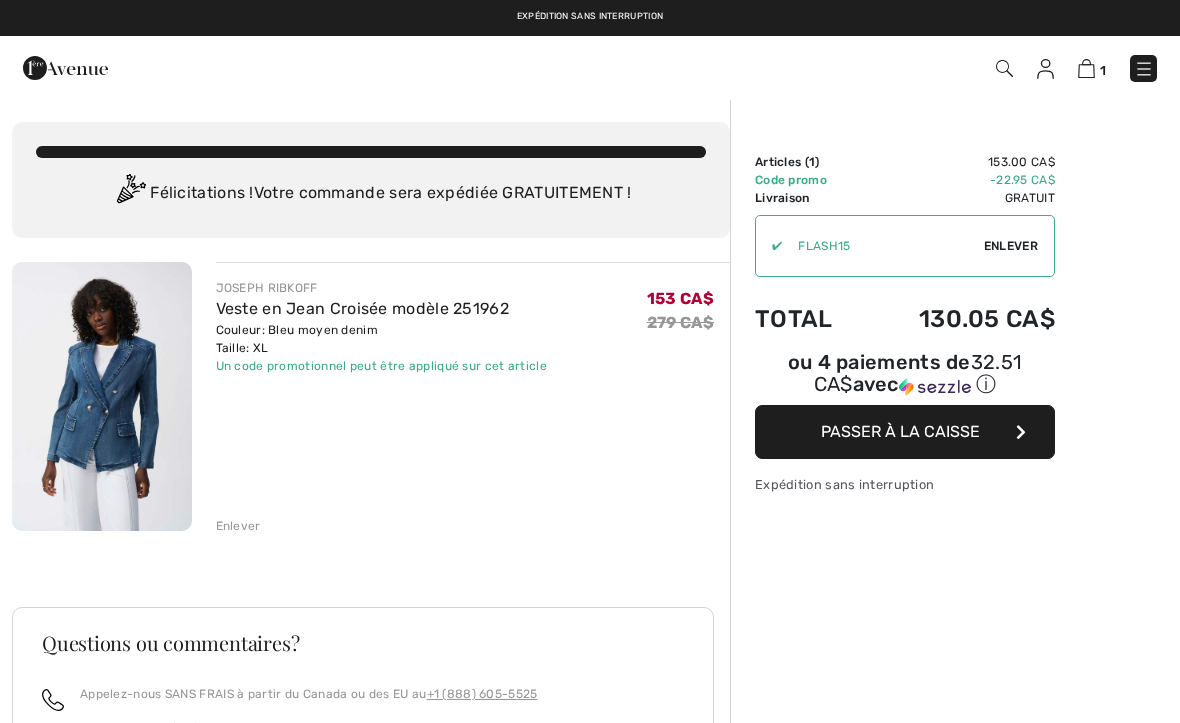 scroll, scrollTop: 0, scrollLeft: 0, axis: both 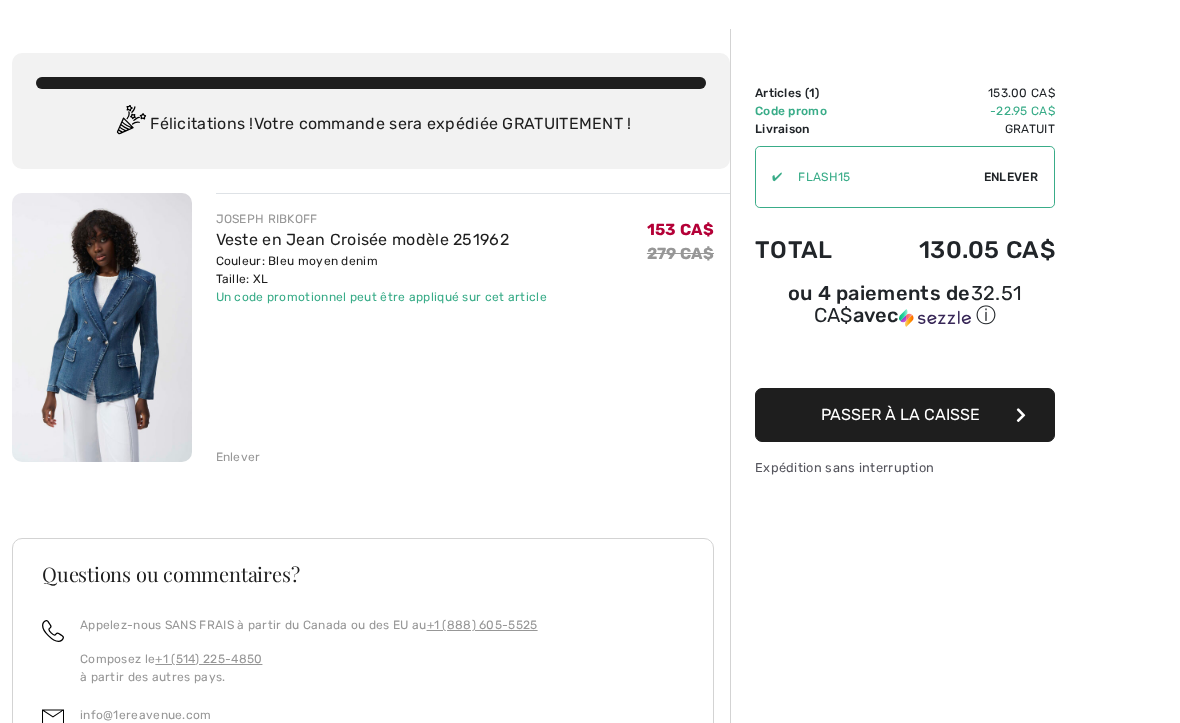 click on "Passer à la caisse" at bounding box center [900, 414] 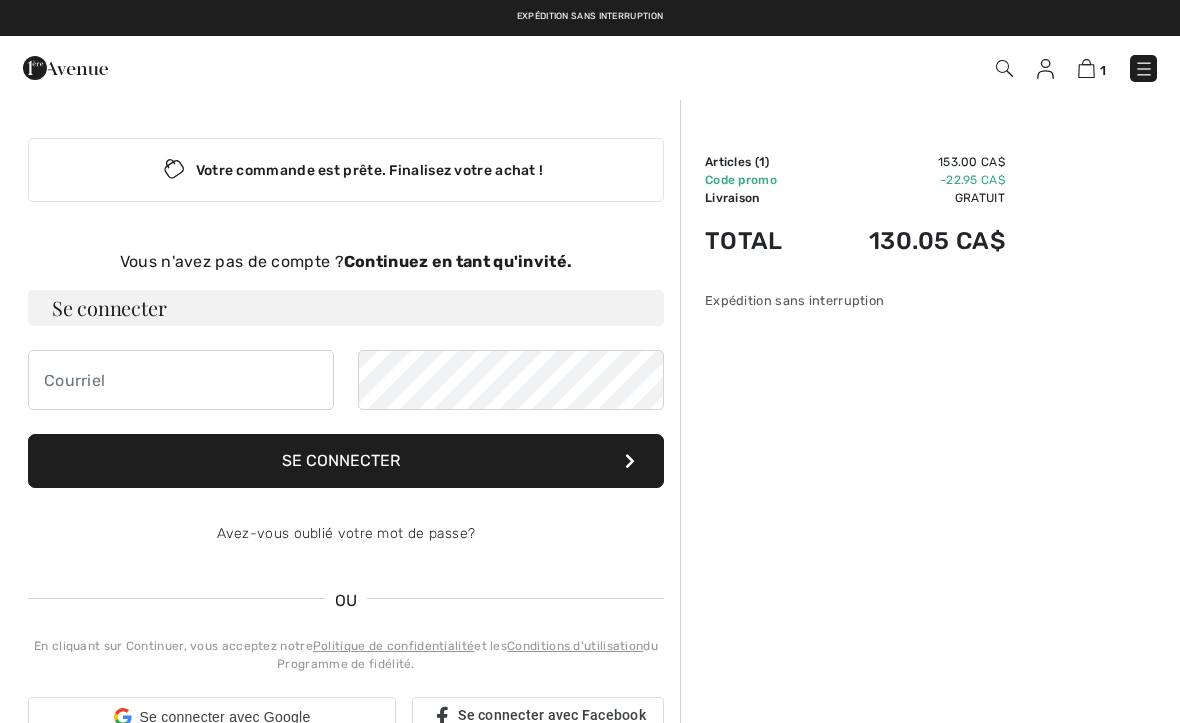 scroll, scrollTop: 0, scrollLeft: 0, axis: both 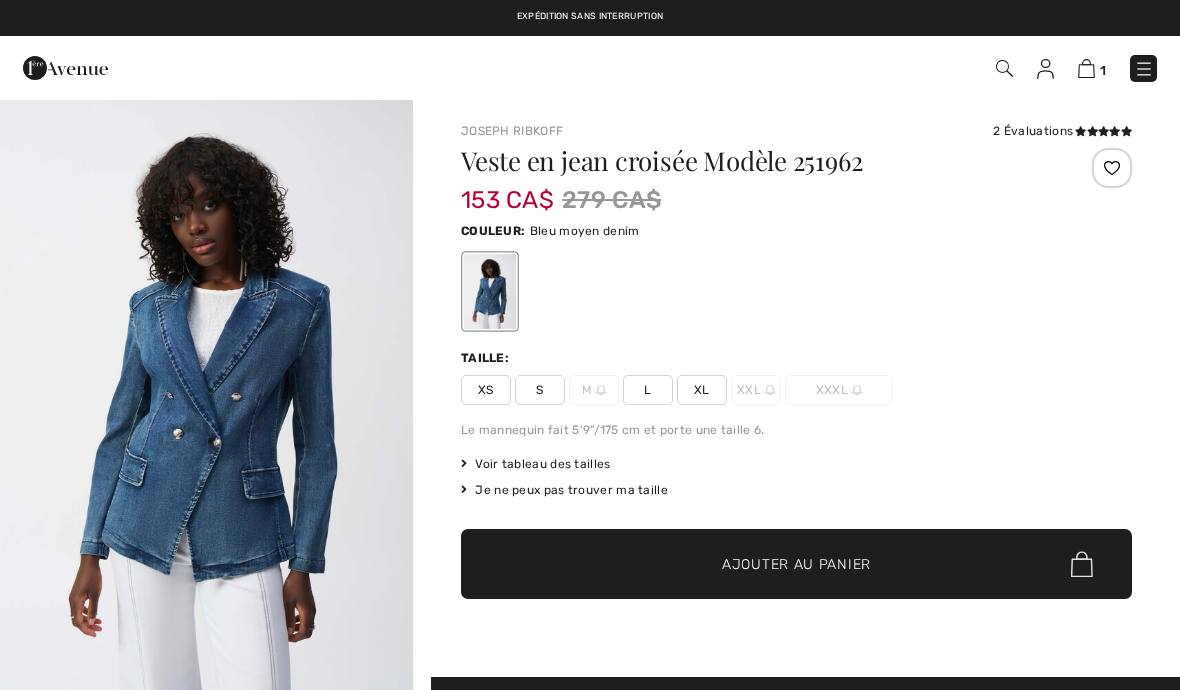 checkbox on "true" 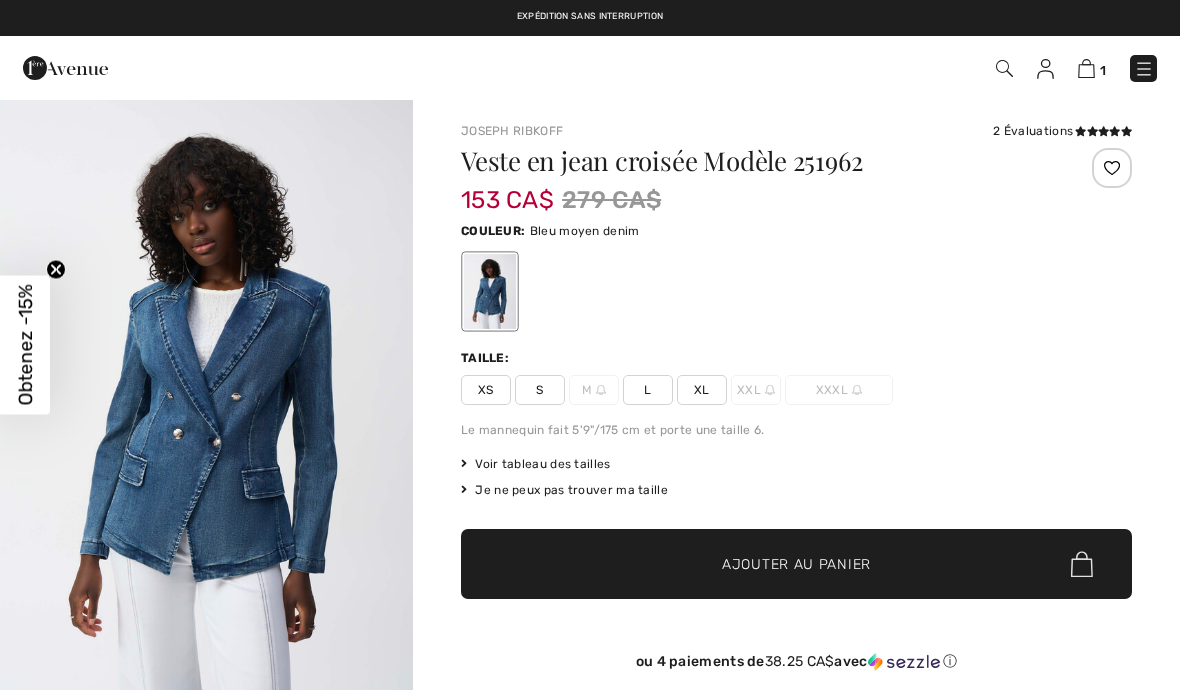 scroll, scrollTop: 0, scrollLeft: 0, axis: both 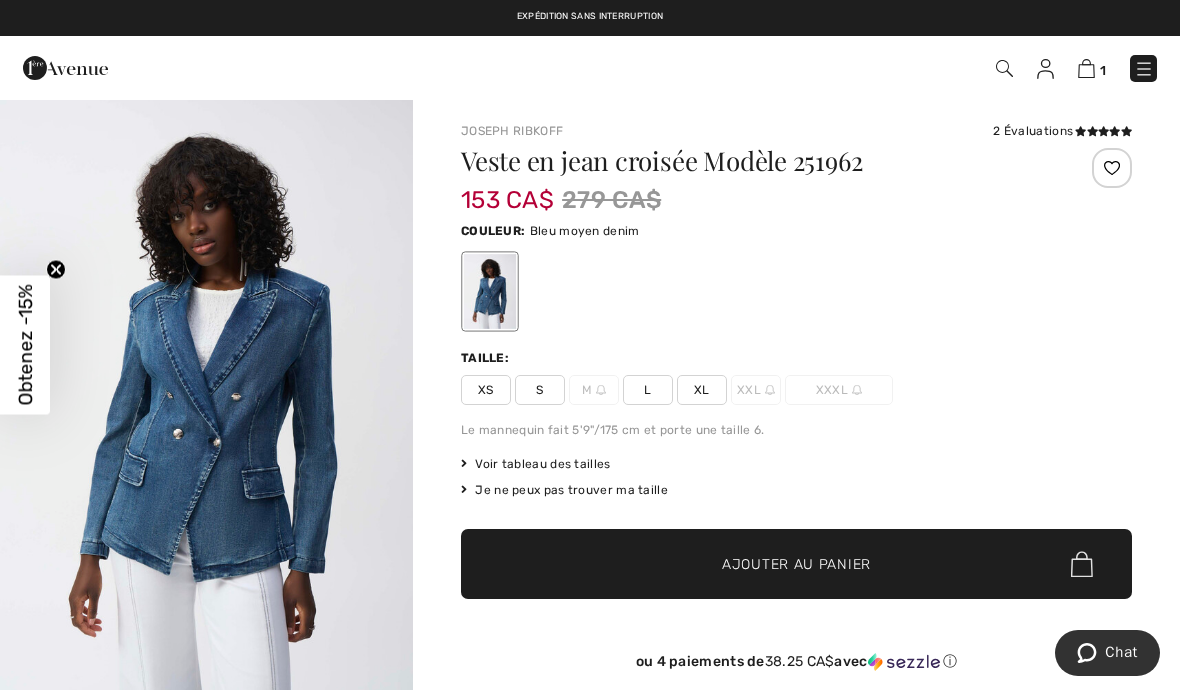 click at bounding box center (1086, 68) 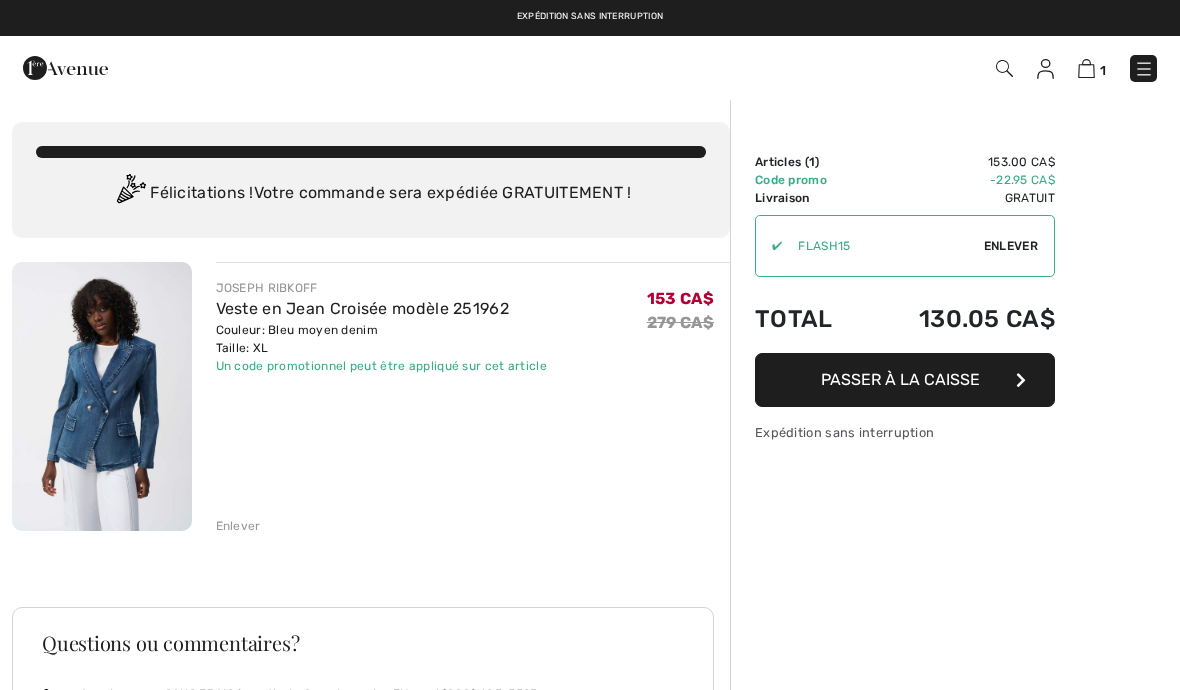scroll, scrollTop: 0, scrollLeft: 0, axis: both 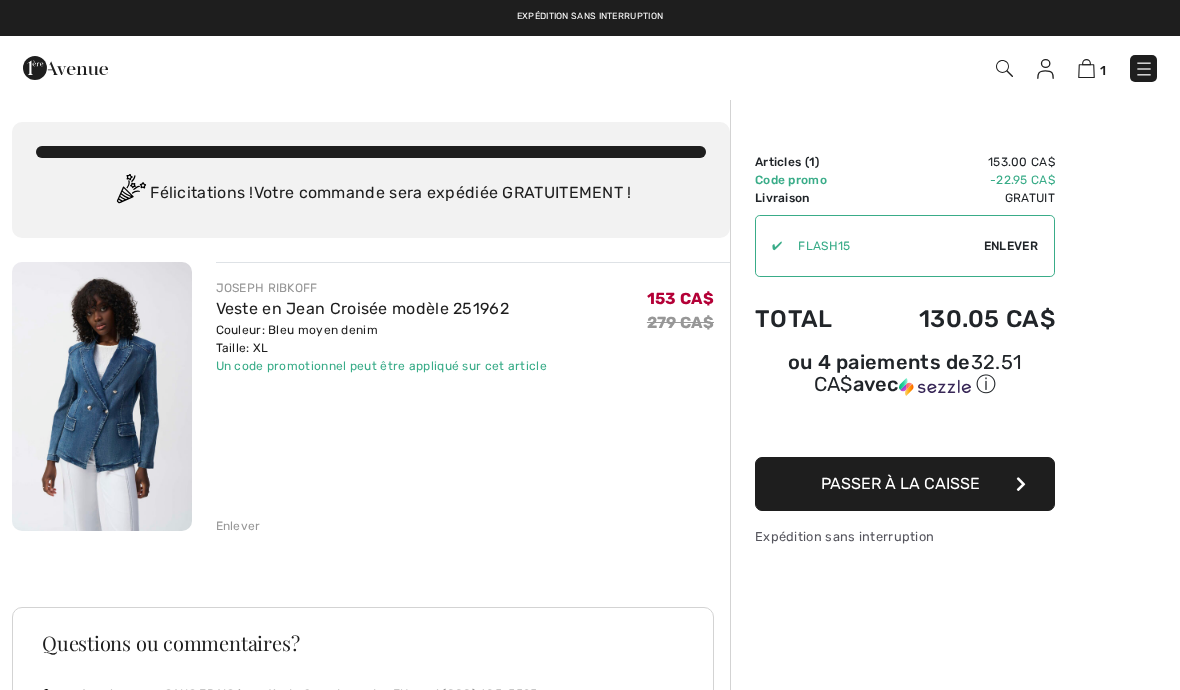 click on "Passer à la caisse" at bounding box center [900, 483] 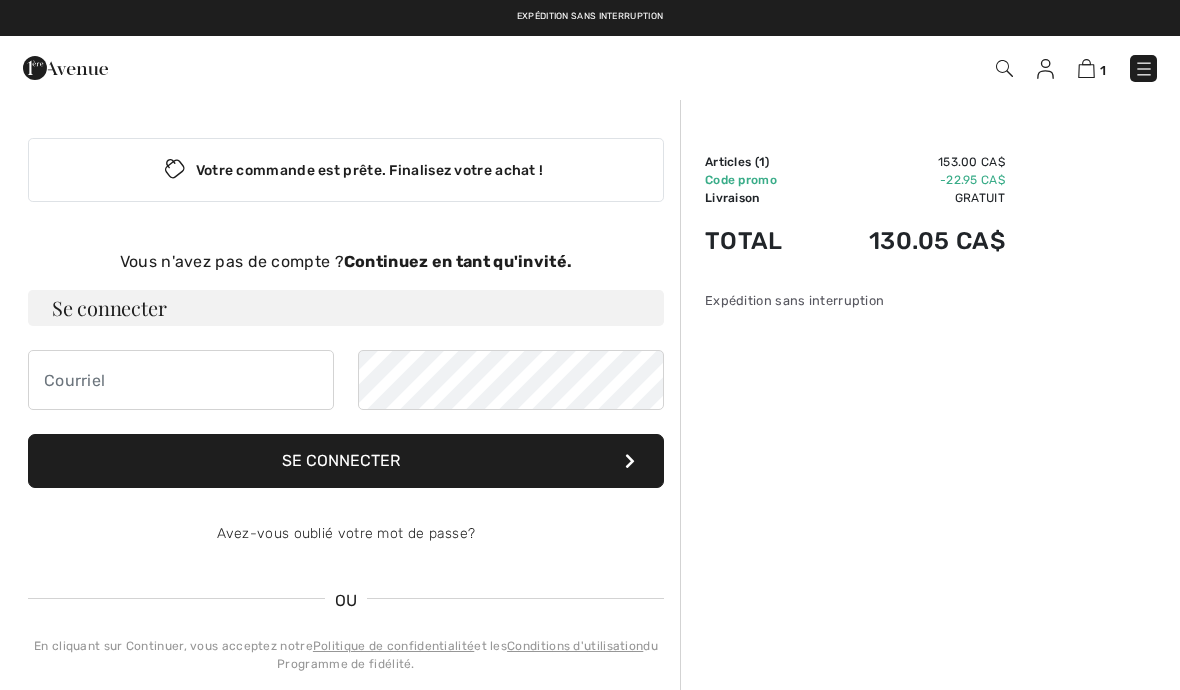 scroll, scrollTop: 0, scrollLeft: 0, axis: both 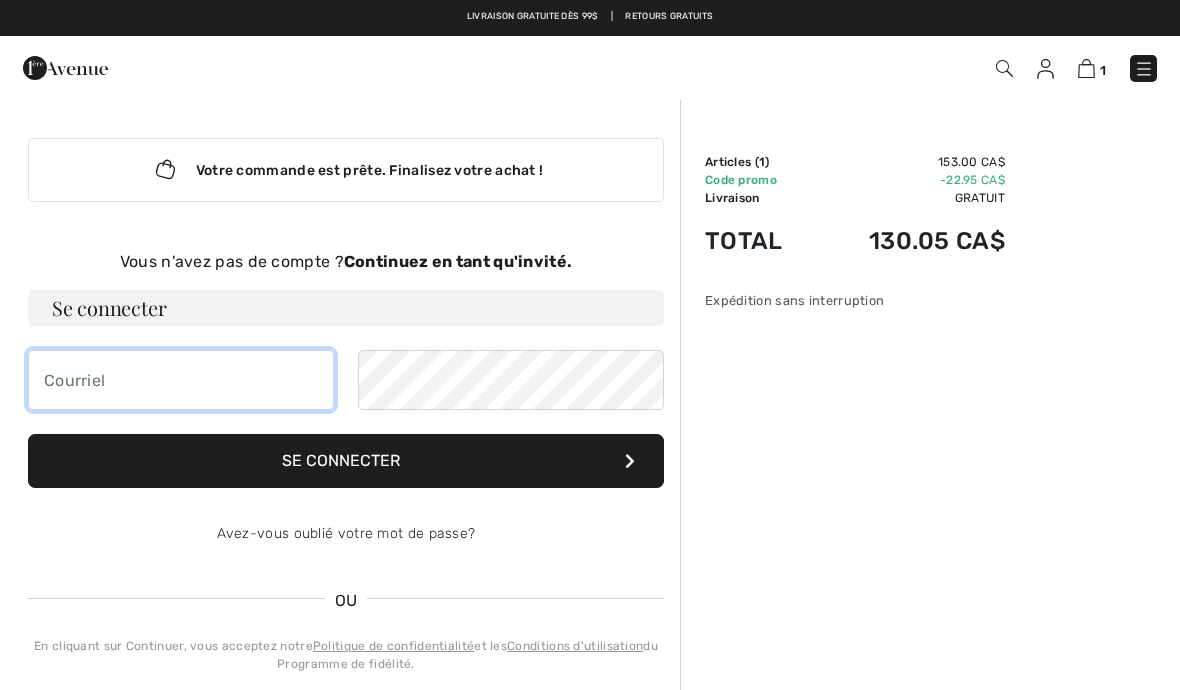 click at bounding box center (181, 380) 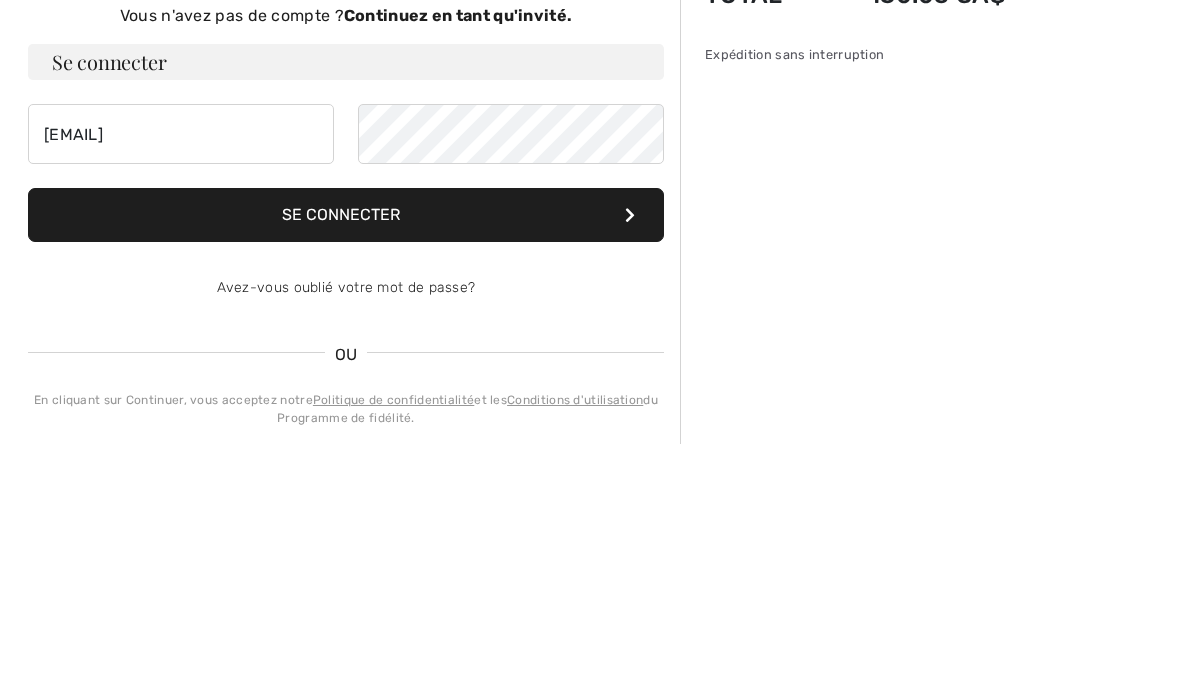 scroll, scrollTop: 246, scrollLeft: 0, axis: vertical 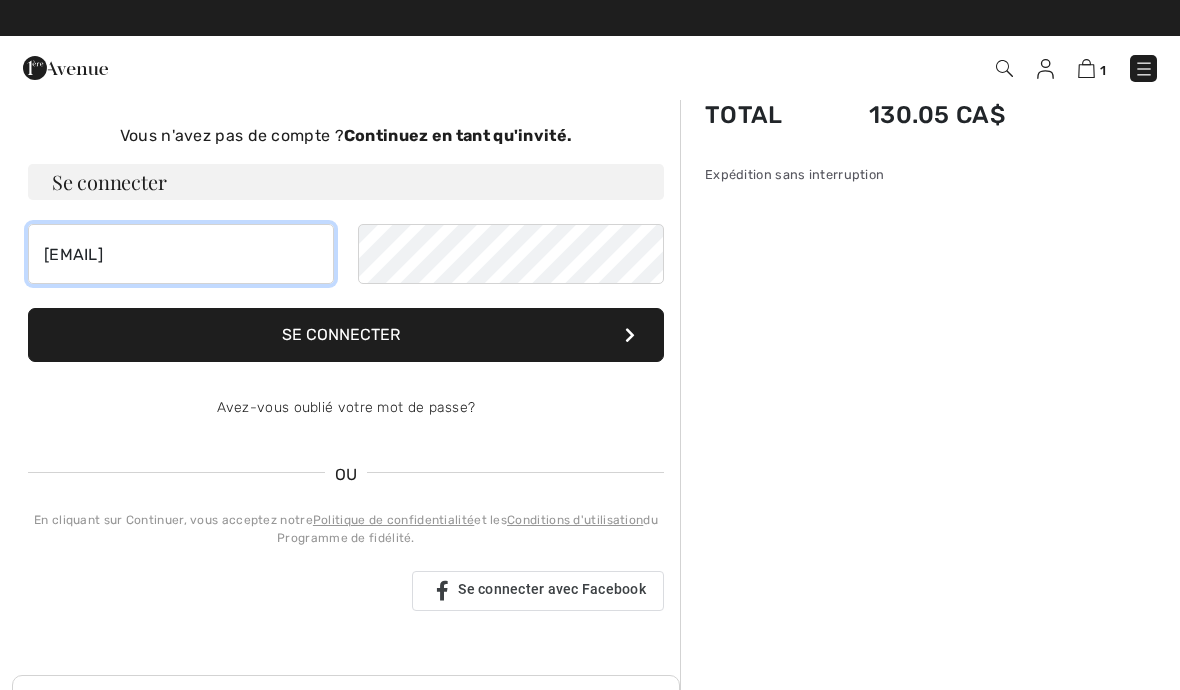 type on "sylvie.dion@videotron.ca" 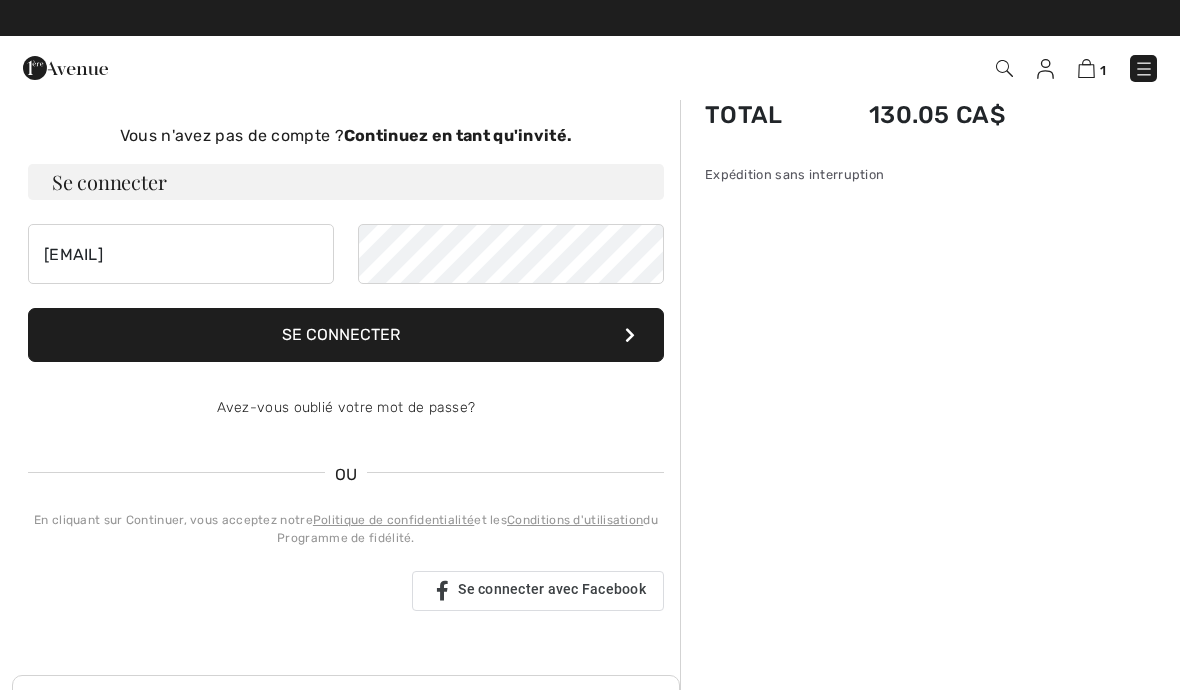 click on "Se connecter" at bounding box center (346, 335) 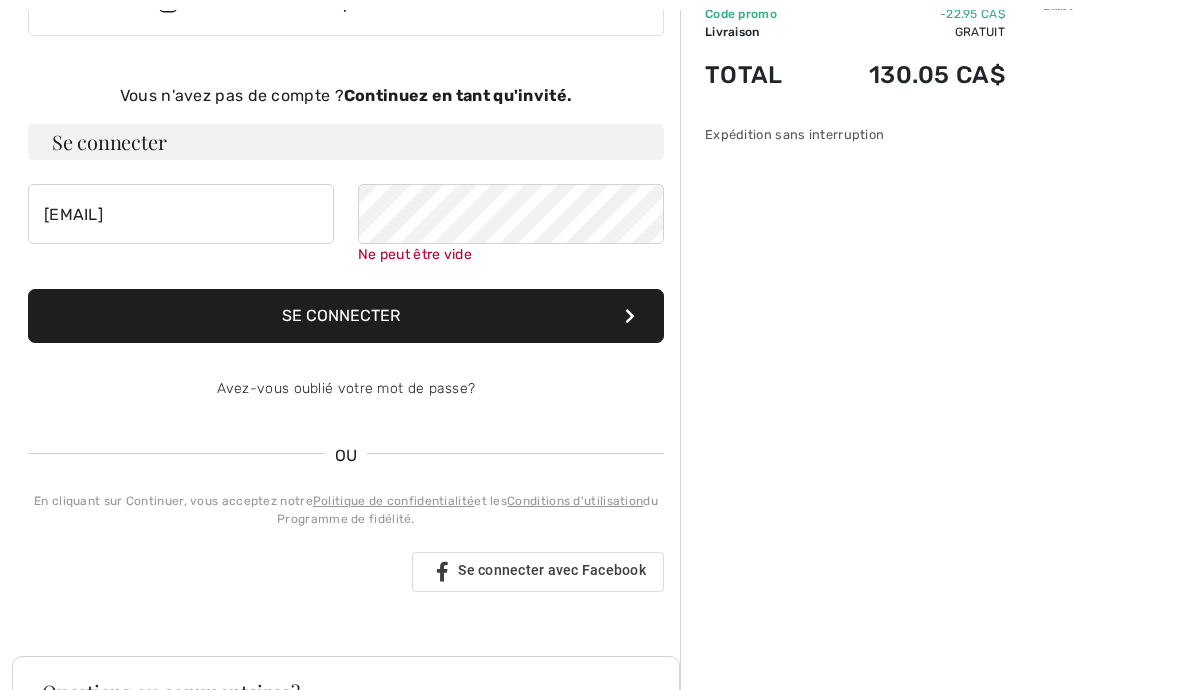 scroll, scrollTop: 206, scrollLeft: 0, axis: vertical 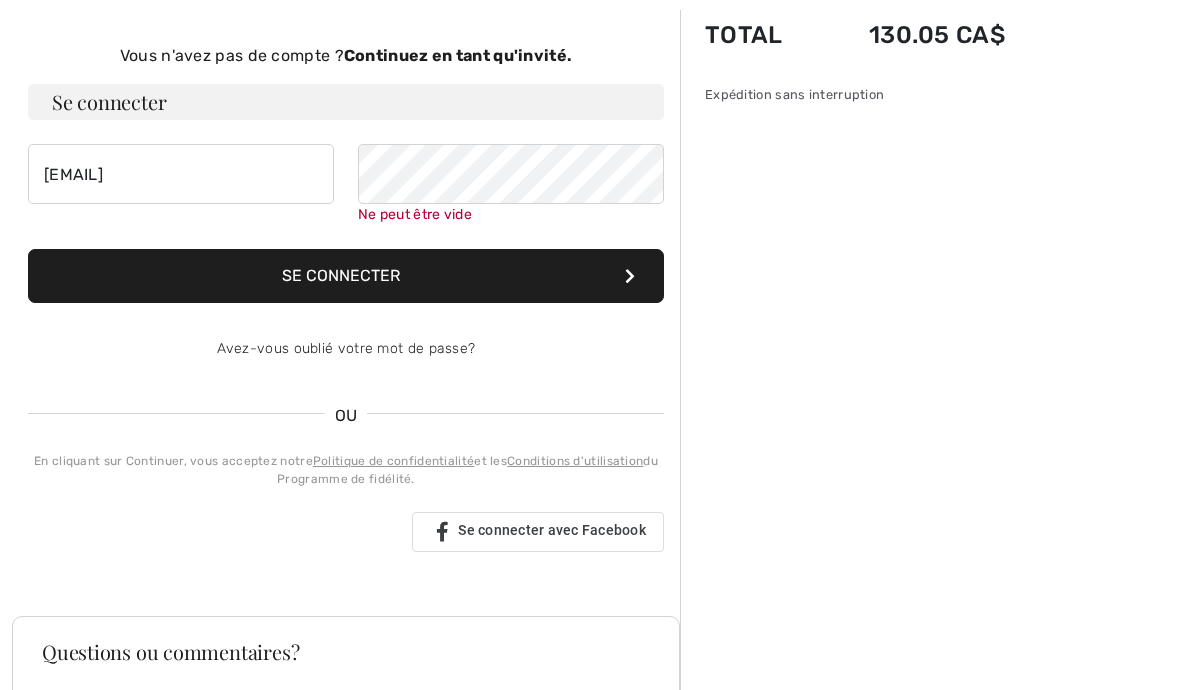 click on "Avez-vous oublié votre mot de passe?" at bounding box center (346, 348) 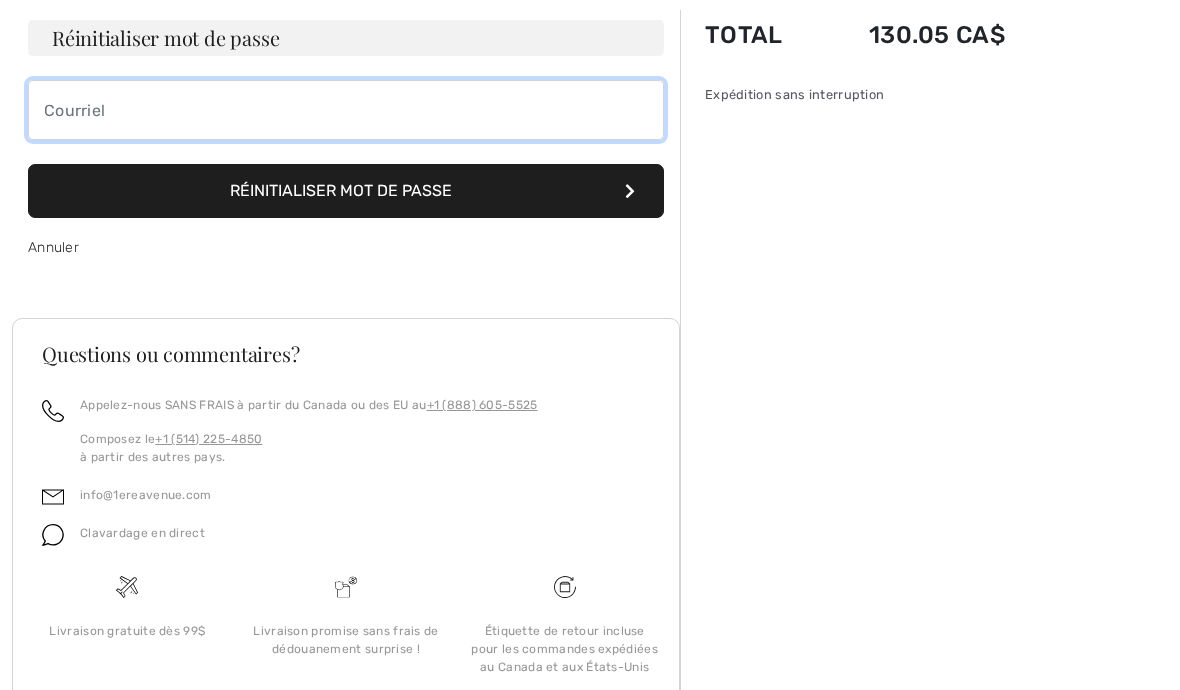 click at bounding box center [346, 110] 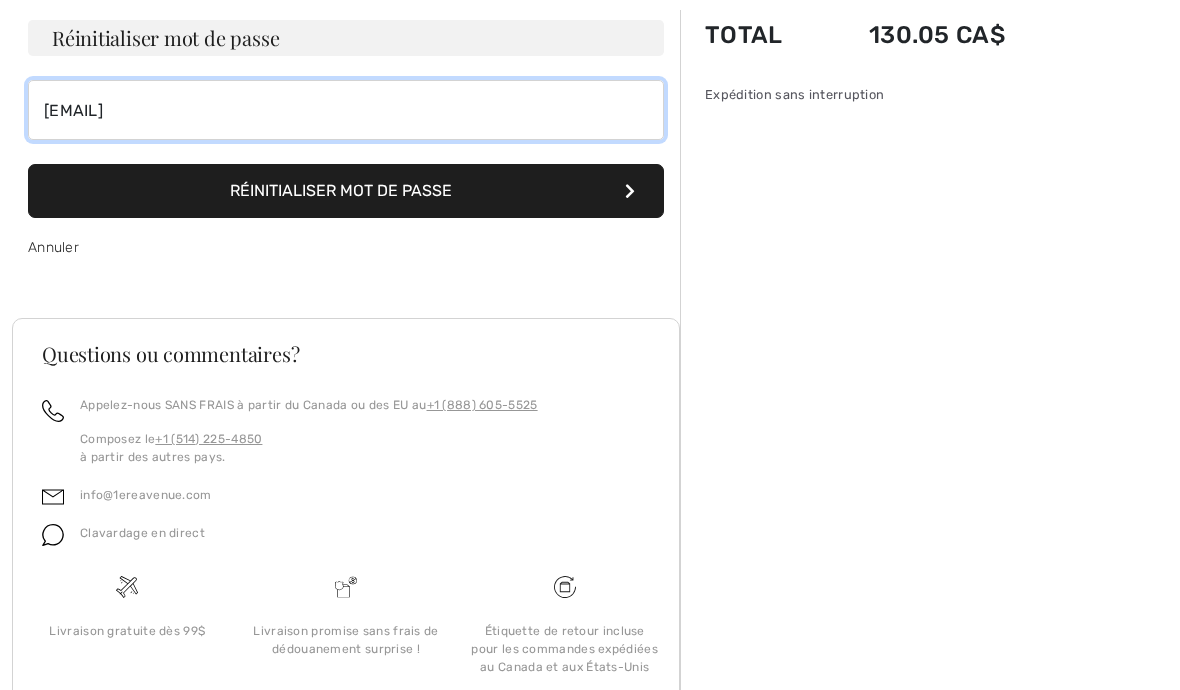type on "sylvie.dion@videotron.ca" 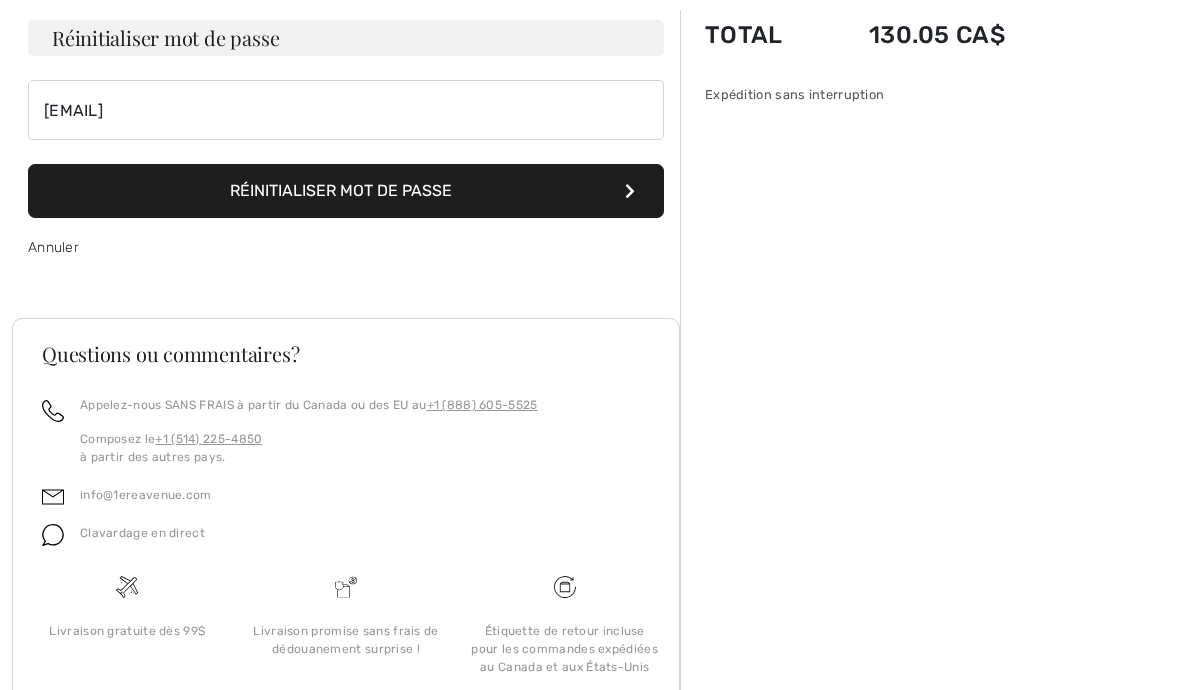 click on "Réinitialiser mot de passe" at bounding box center [346, 191] 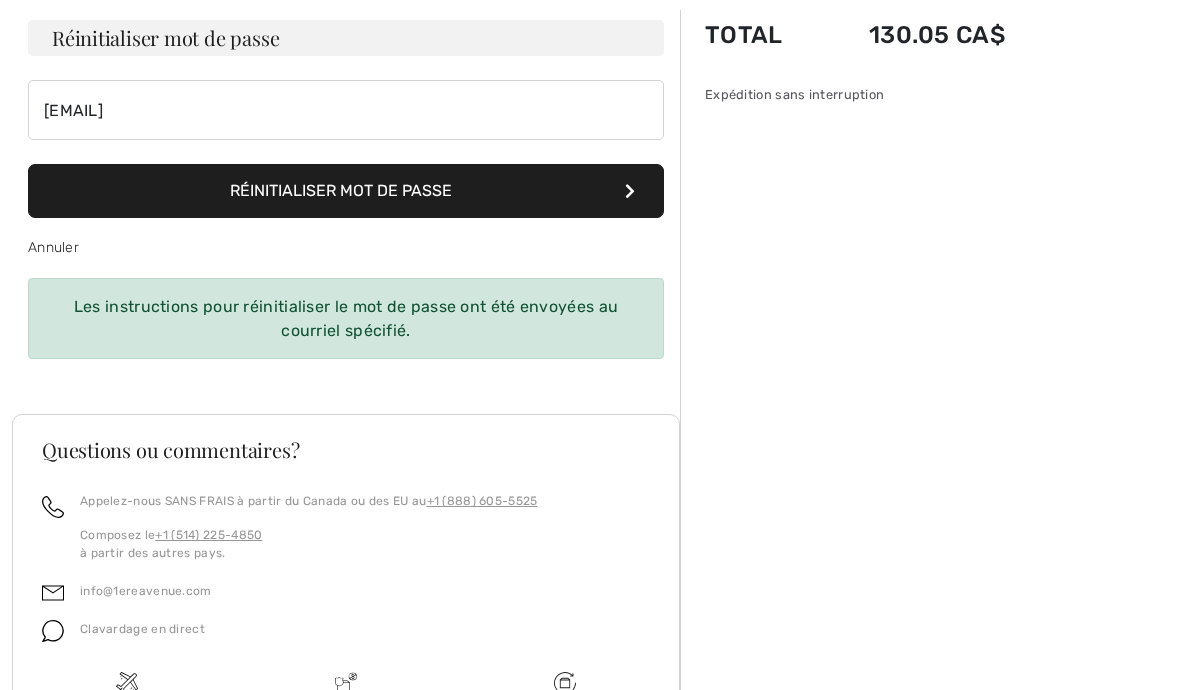 click on "Réinitialiser mot de passe" at bounding box center (346, 191) 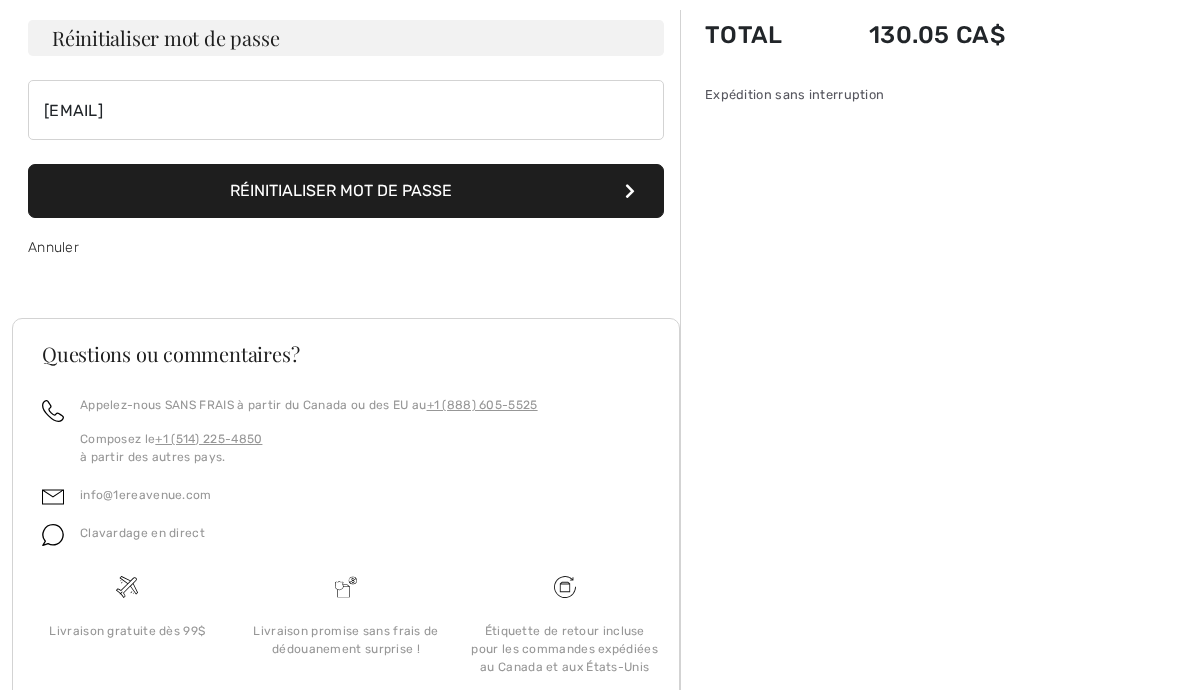 click on "Réinitialiser mot de passe" at bounding box center [346, 191] 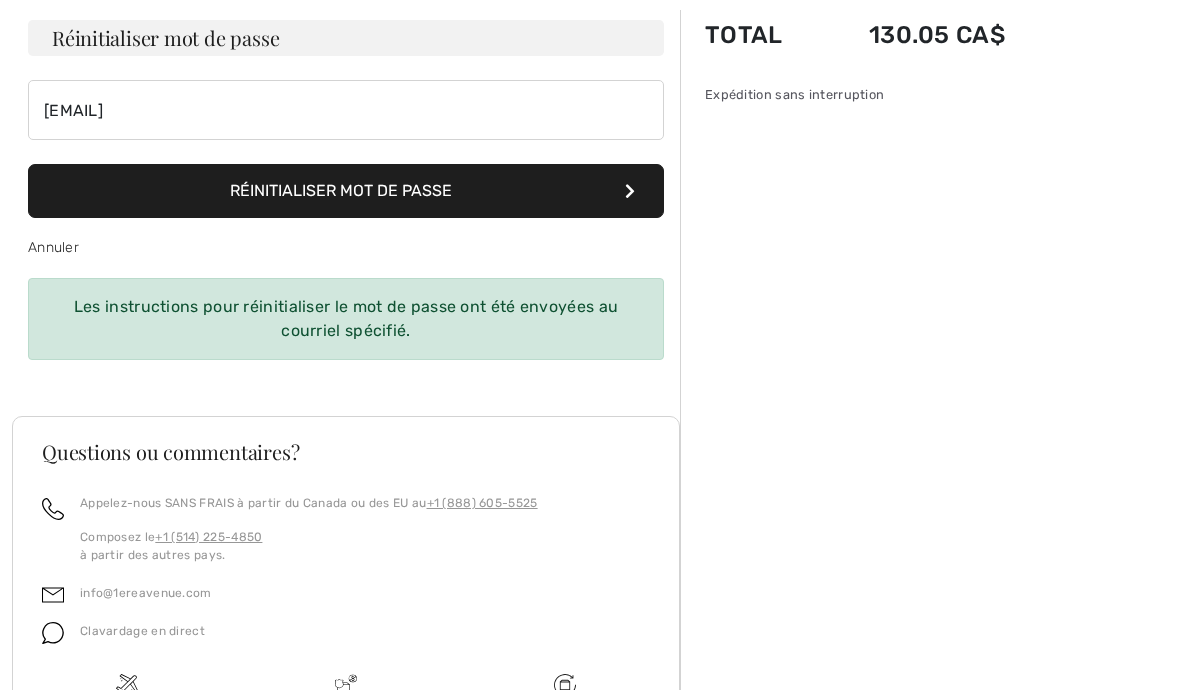 click on "Questions ou commentaires?
Appelez-nous SANS FRAIS à partir du Canada ou des EU au                             +1 (888) 605-5525
Composez le  +1 (514) 225-4850 à partir des autres pays.
info@1ereavenue.com
Clavardage en direct
Livraison gratuite dès 99$
Livraison promise sans frais de dédouanement surprise !
FAQ" at bounding box center (346, 620) 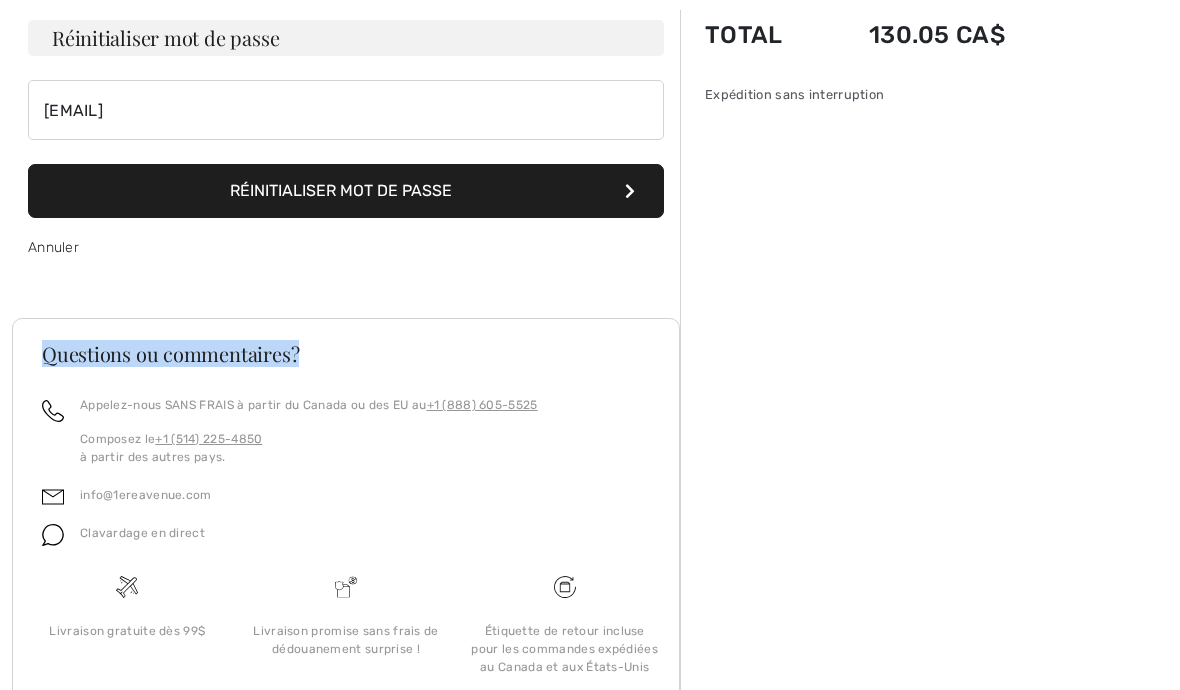 click on "Réinitialiser mot de passe" at bounding box center [346, 191] 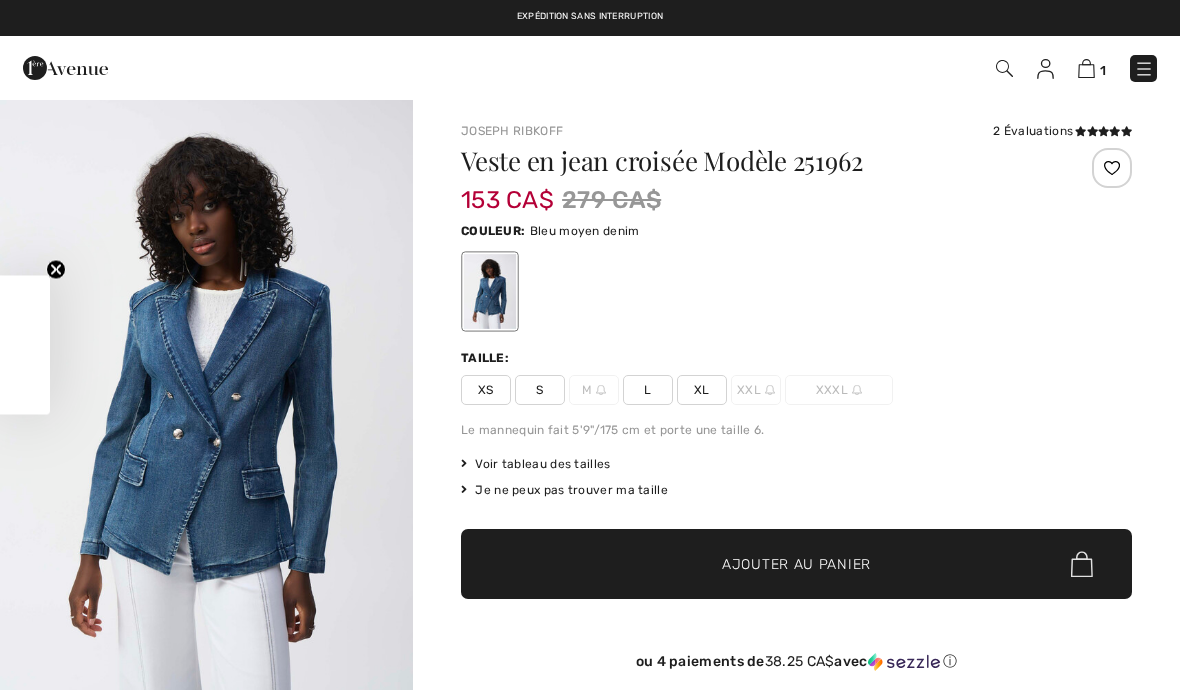 checkbox on "true" 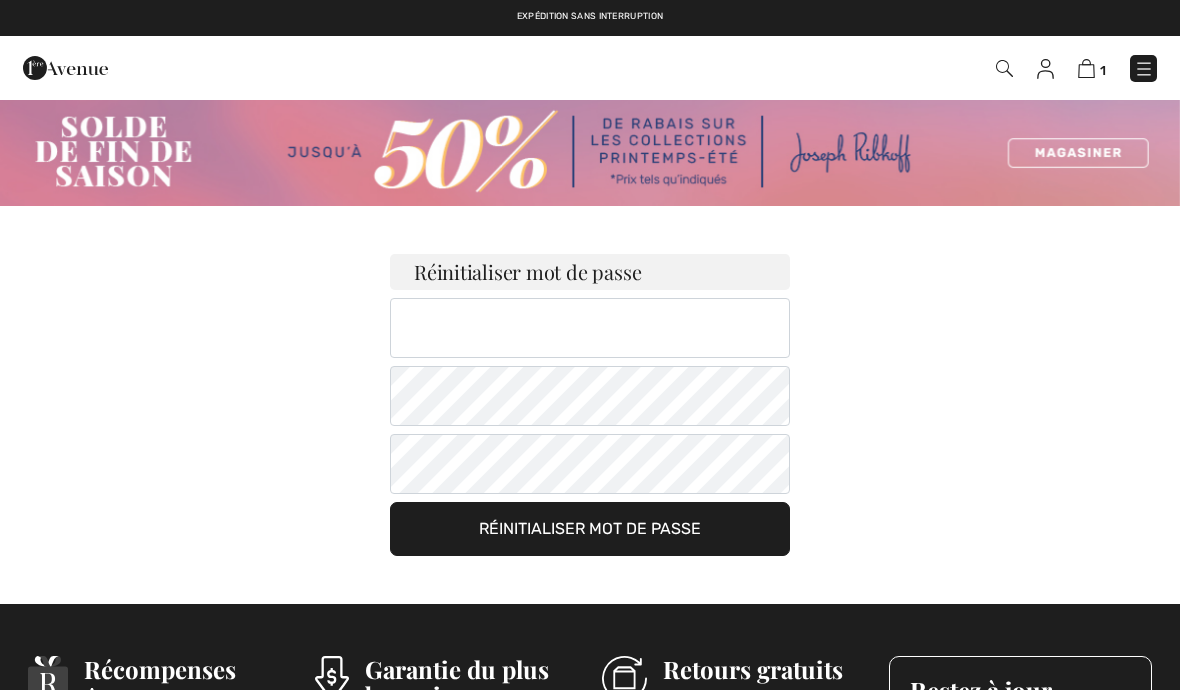 scroll, scrollTop: 0, scrollLeft: 0, axis: both 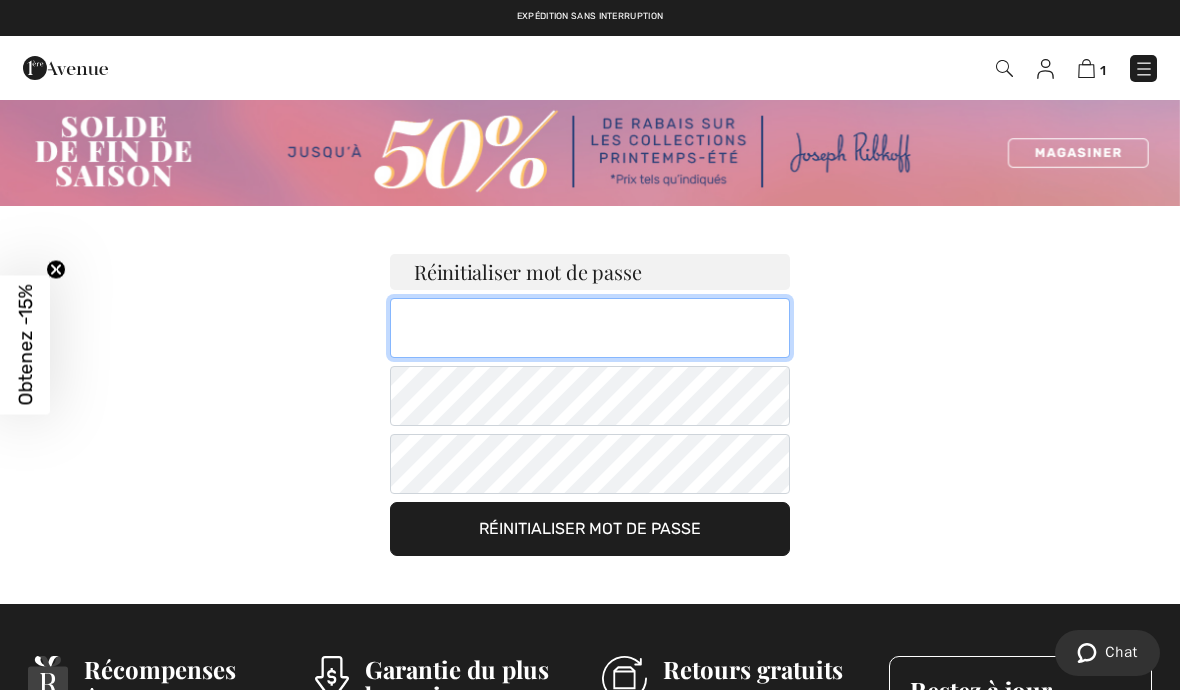 click at bounding box center [590, 328] 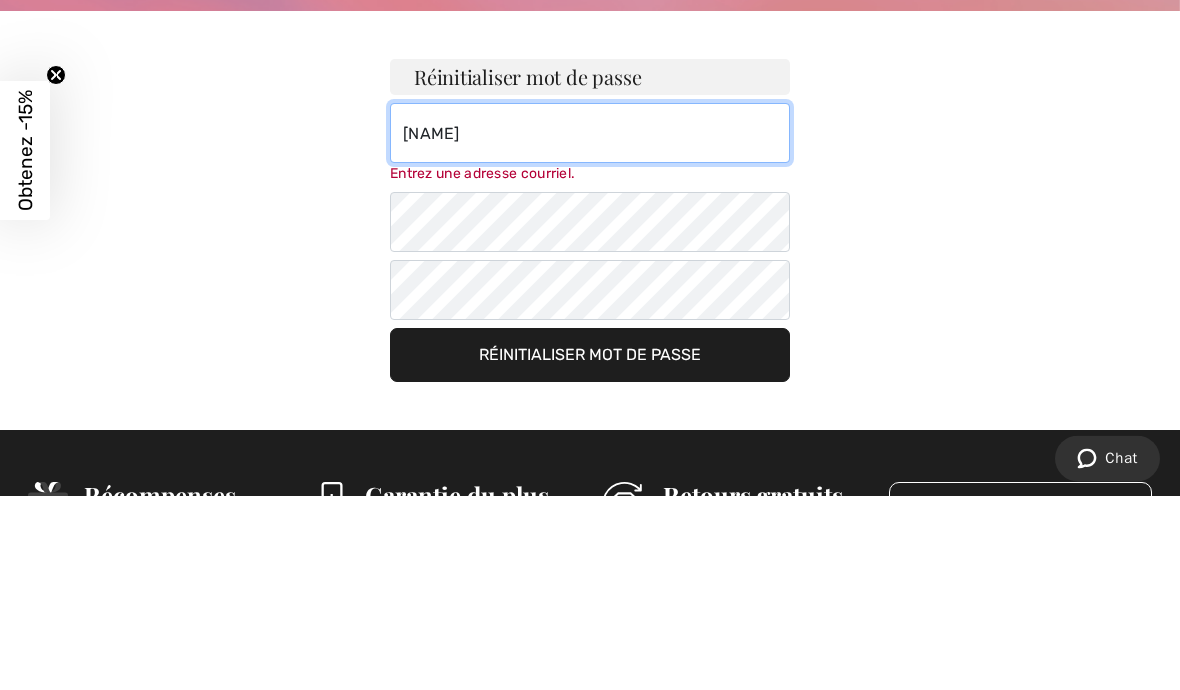 click on "Aramis1234" at bounding box center [590, 328] 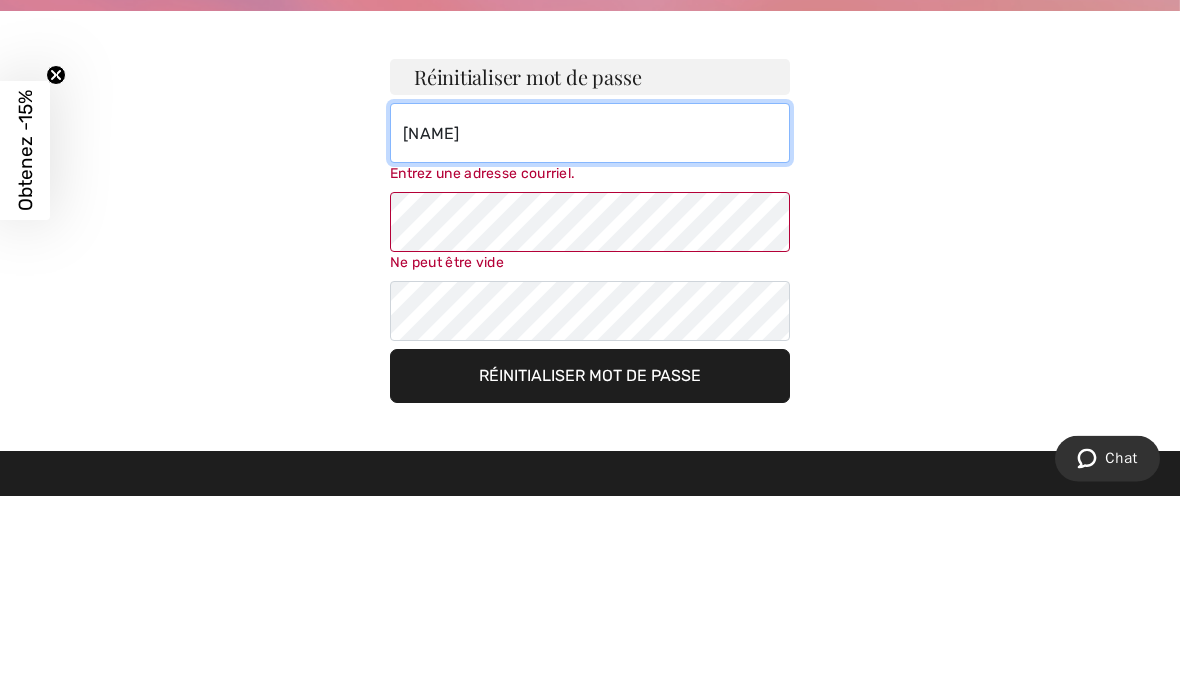 click on "Aramis1234" at bounding box center [590, 328] 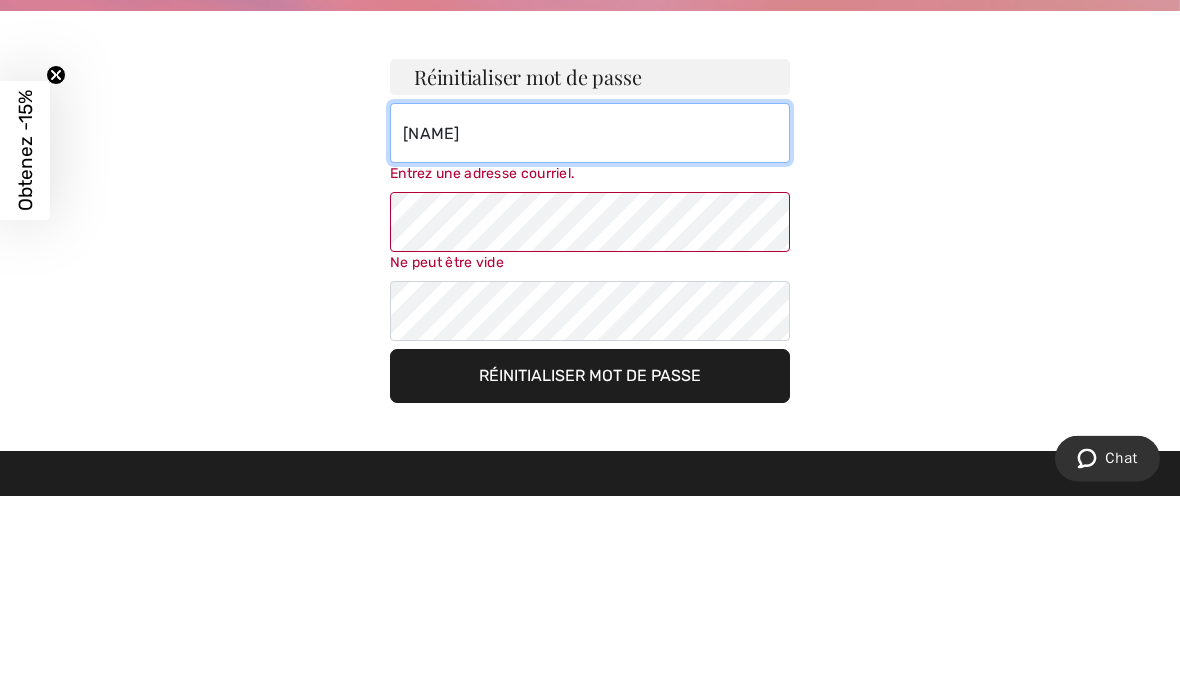 click on "Aramis1234" at bounding box center [590, 328] 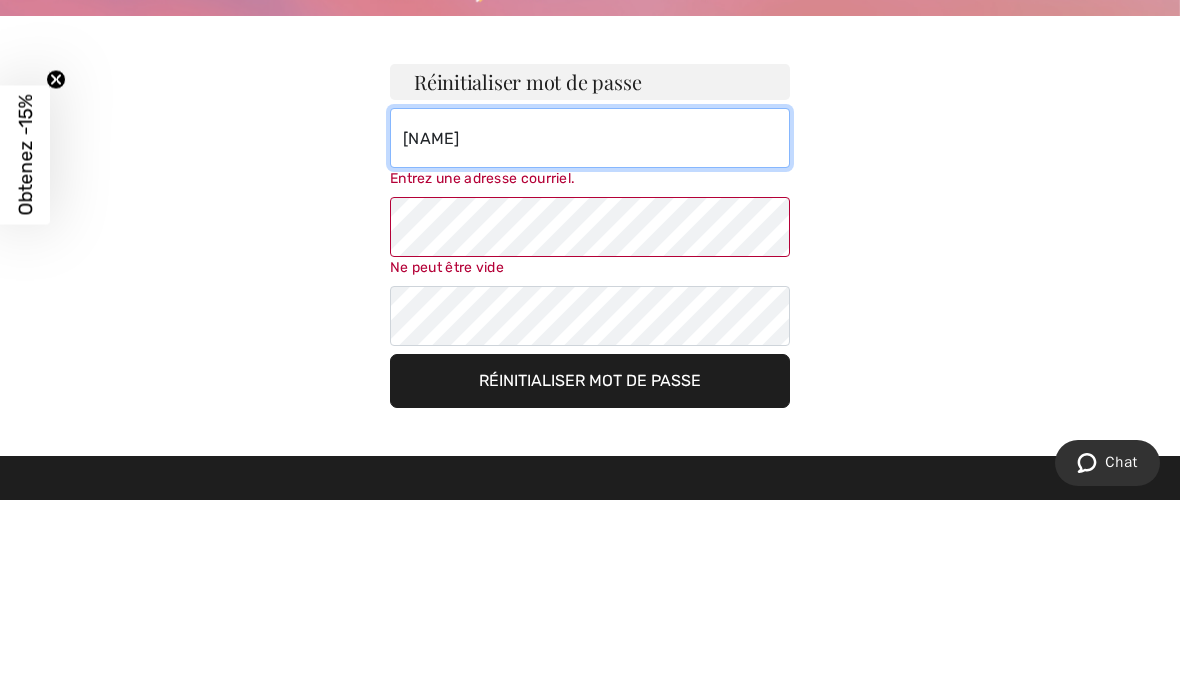 click on "Aramis1234" at bounding box center [590, 328] 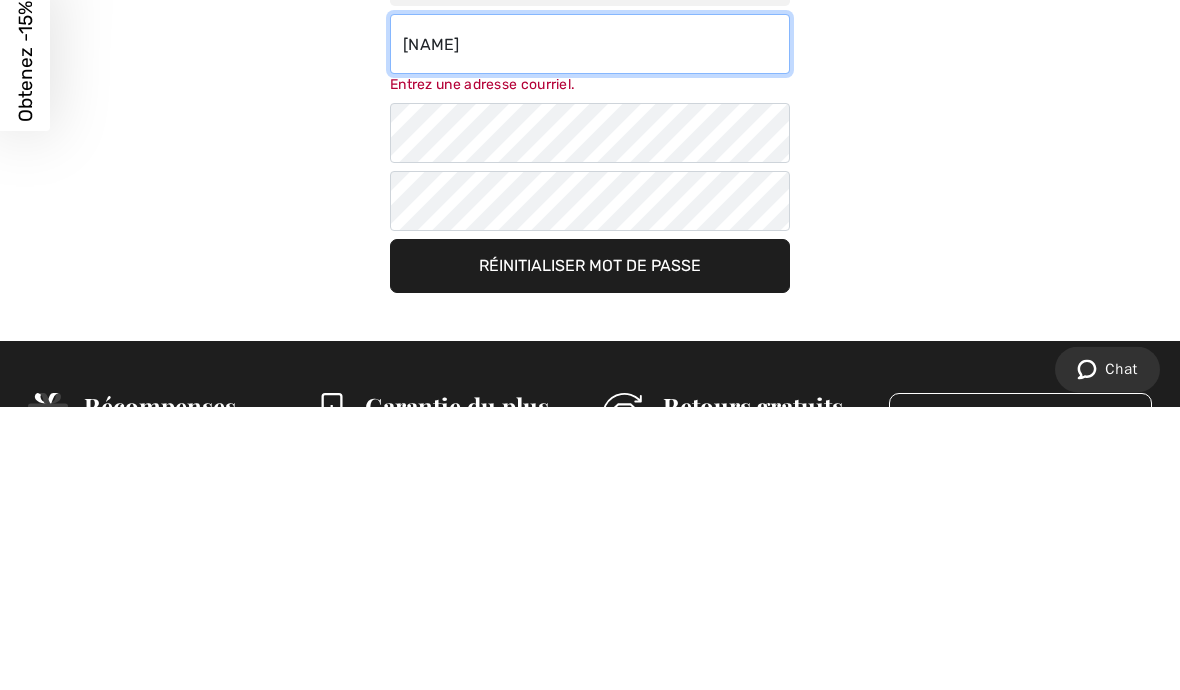 click on "Aramis1234" at bounding box center (590, 328) 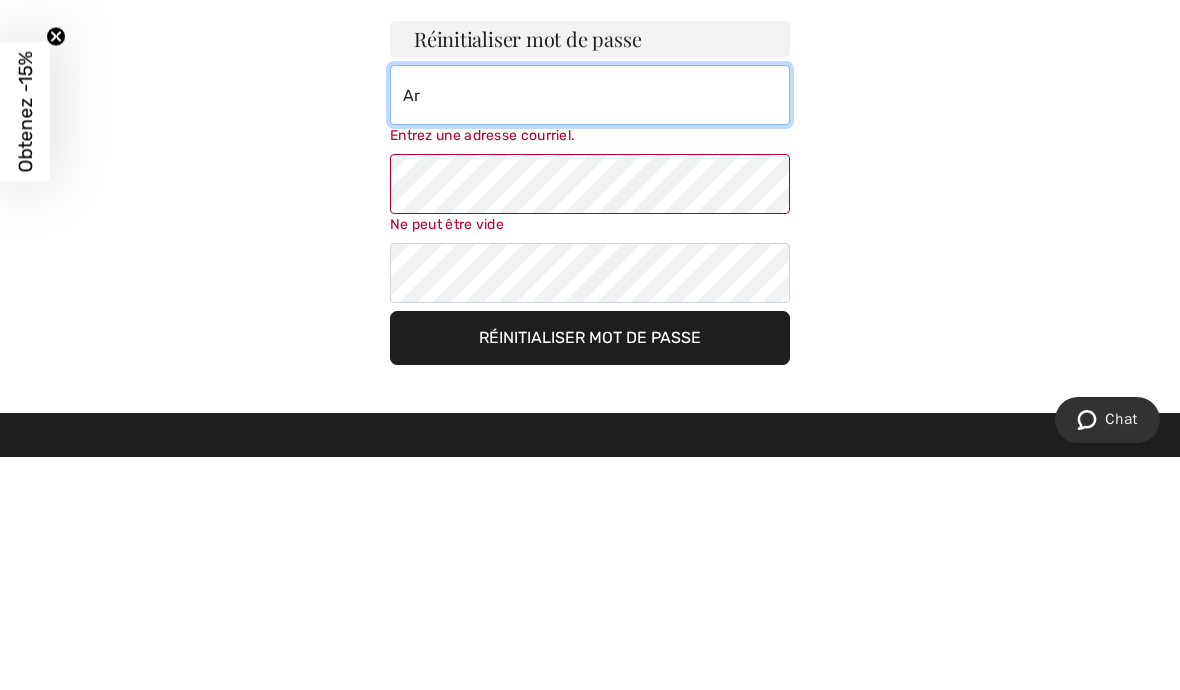 type on "A" 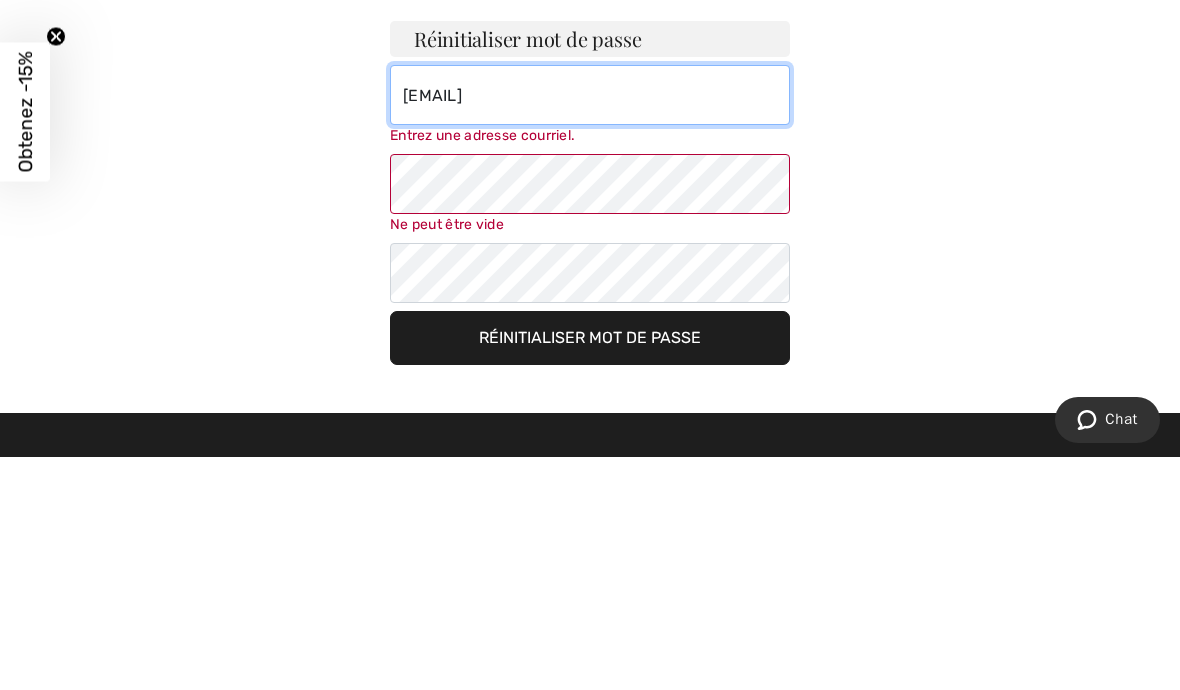 type on "sylvie.dion@videotron.ca" 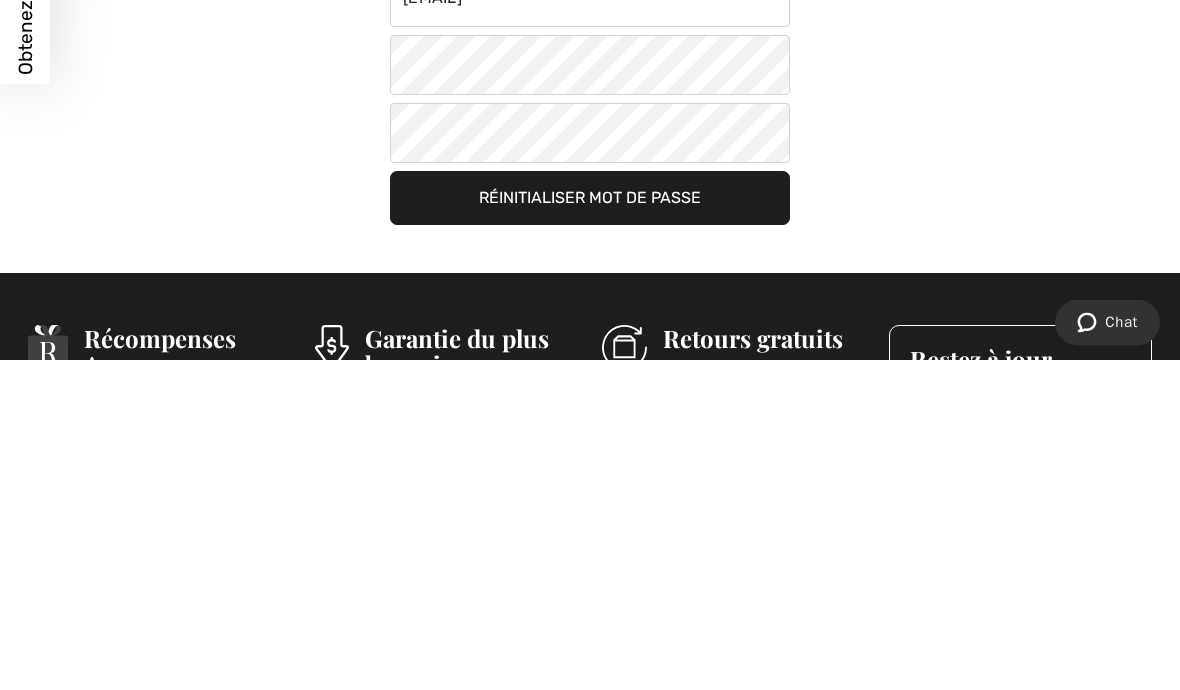 scroll, scrollTop: 331, scrollLeft: 0, axis: vertical 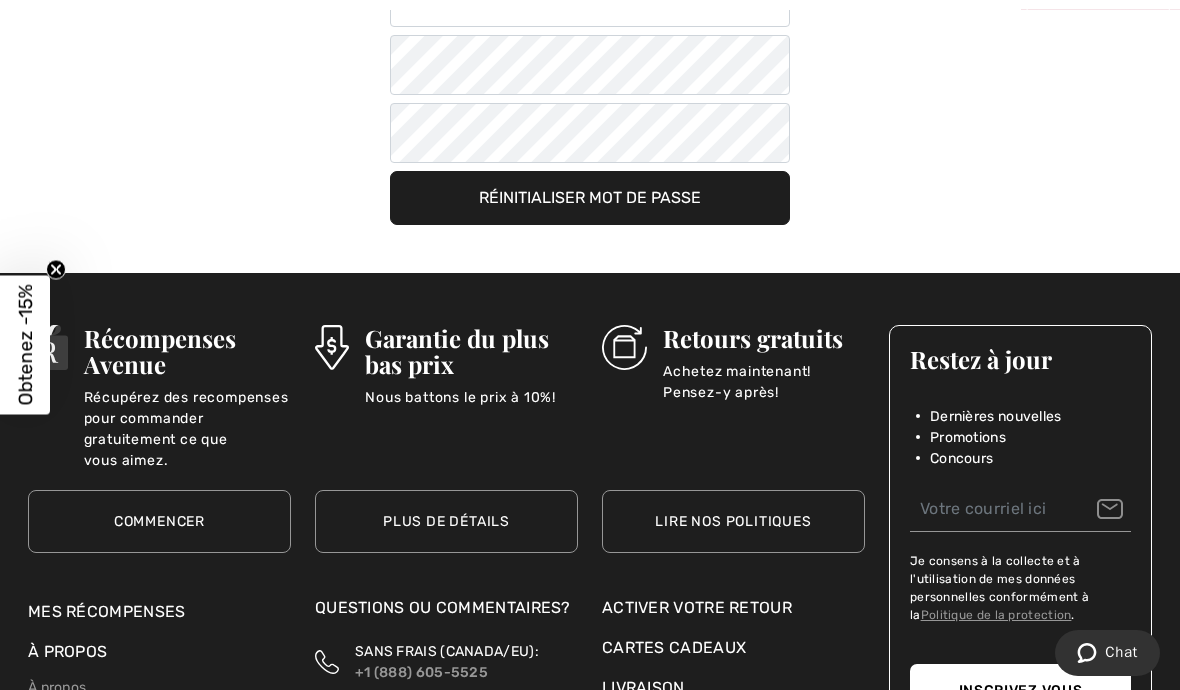 click on "Réinitialiser mot de passe" at bounding box center (590, 198) 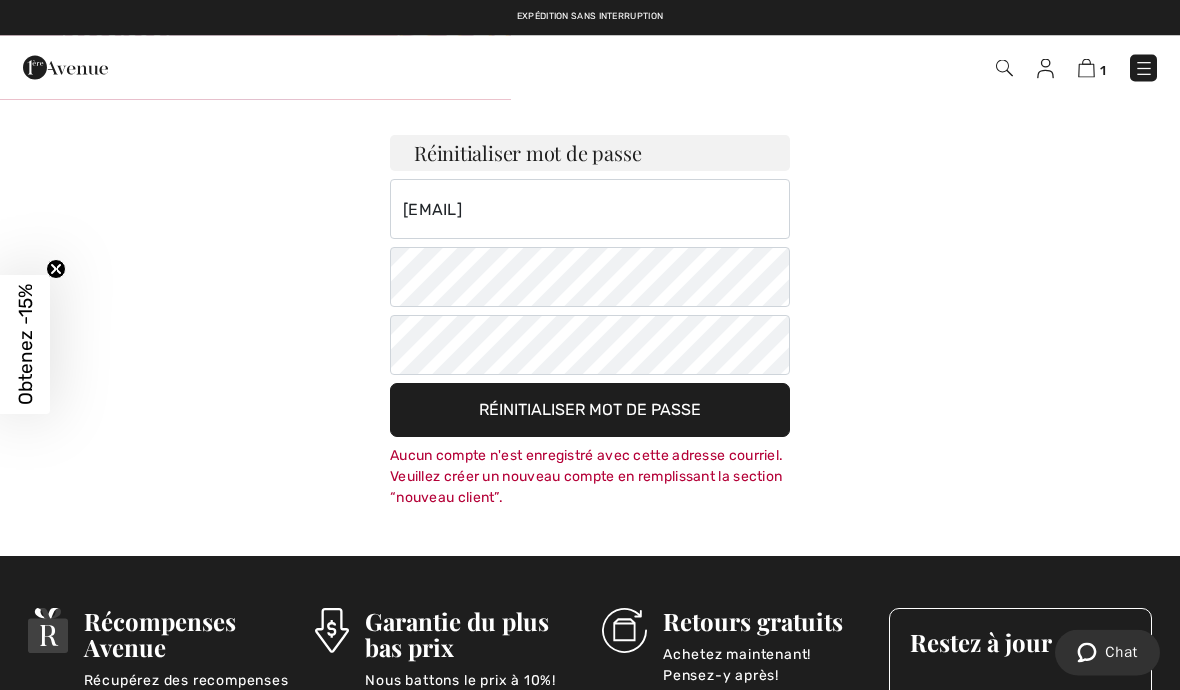 scroll, scrollTop: 102, scrollLeft: 0, axis: vertical 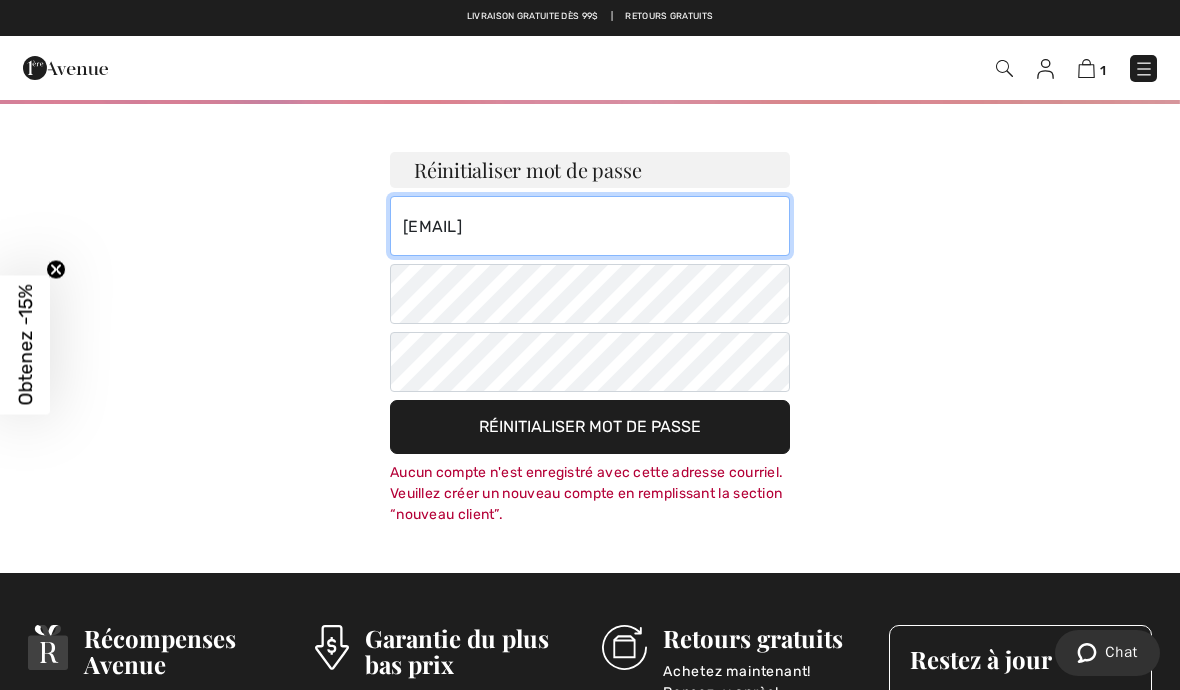 click on "sylvie.dion@videotron.ca" at bounding box center (590, 226) 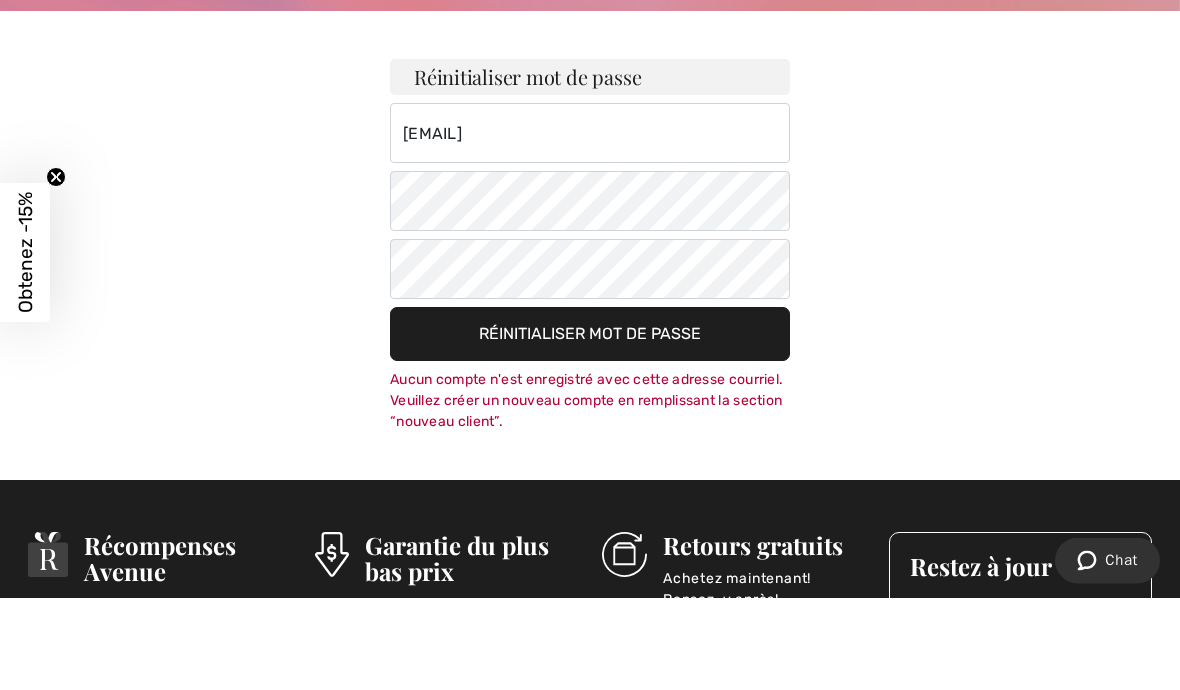 scroll, scrollTop: 195, scrollLeft: 0, axis: vertical 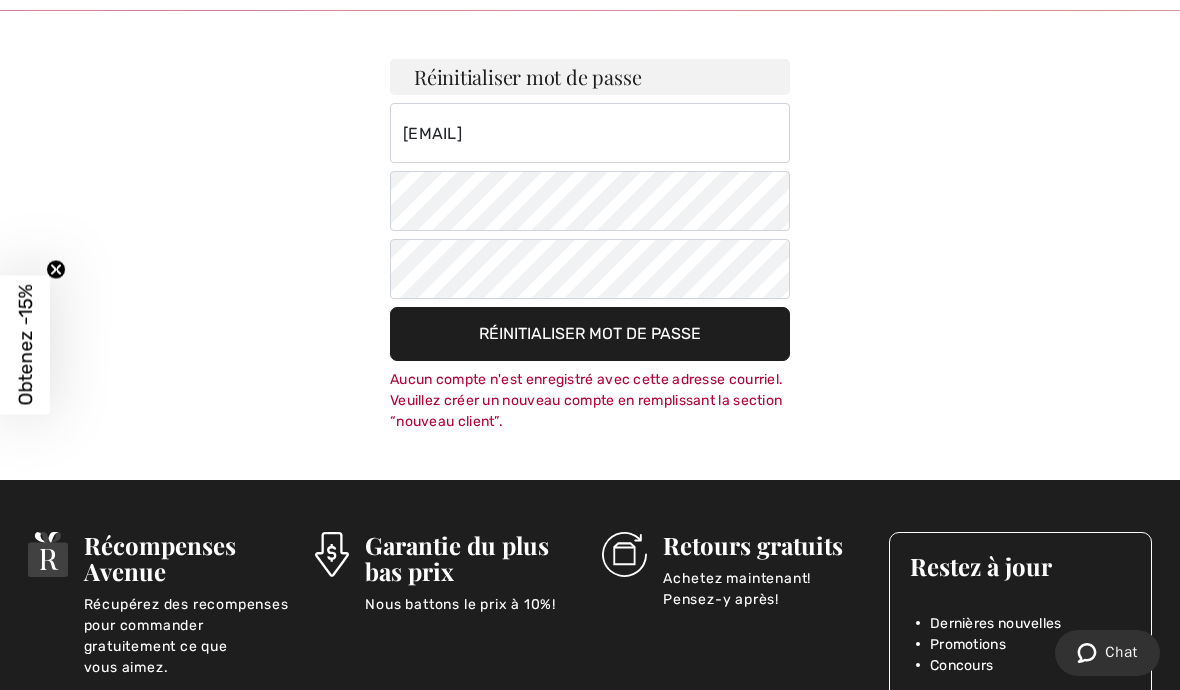 click on "Réinitialiser mot de passe" at bounding box center [590, 334] 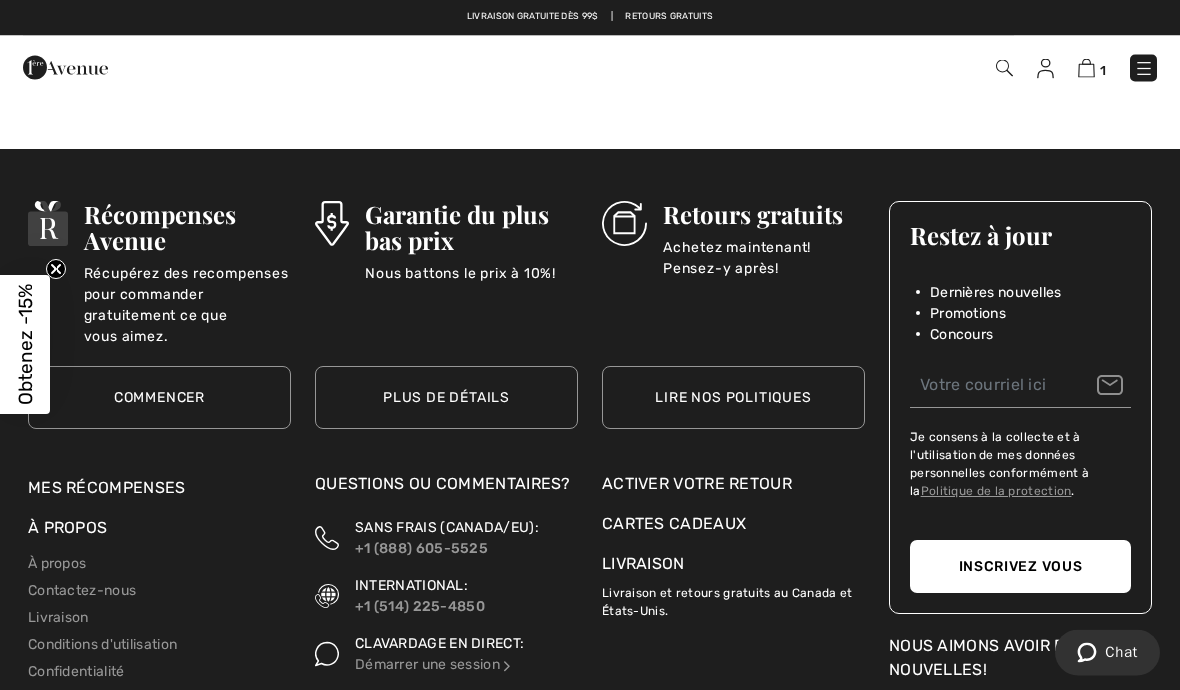 scroll, scrollTop: 592, scrollLeft: 0, axis: vertical 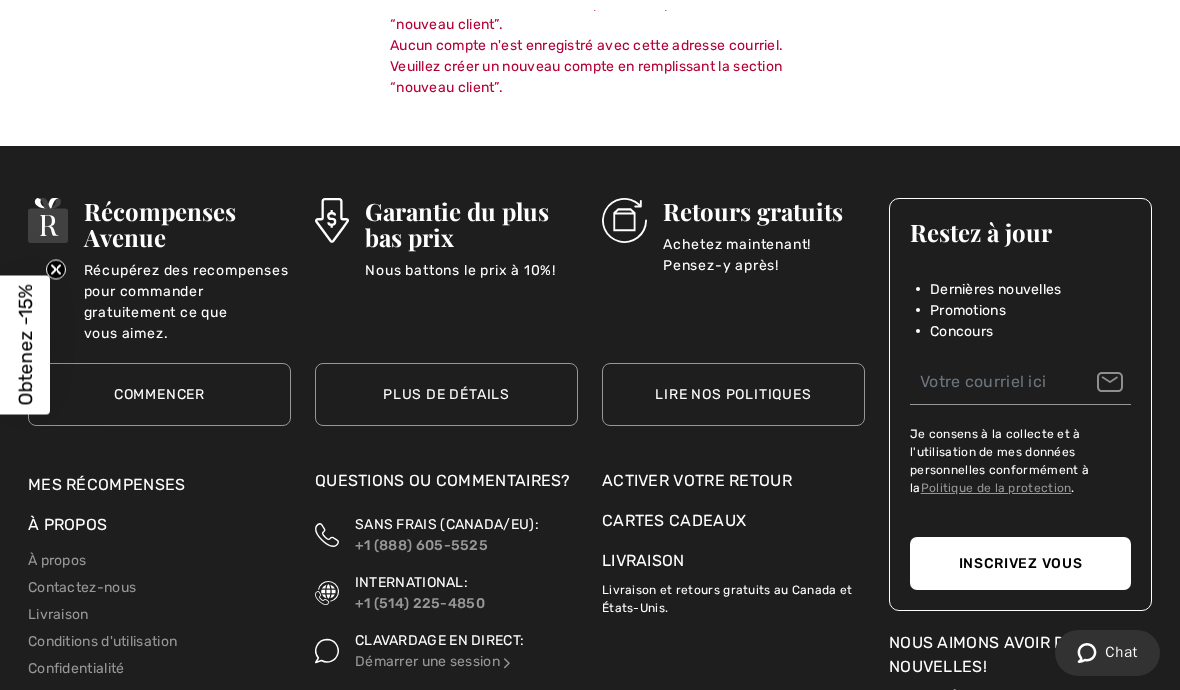 click on "Activer votre retour" at bounding box center (733, 481) 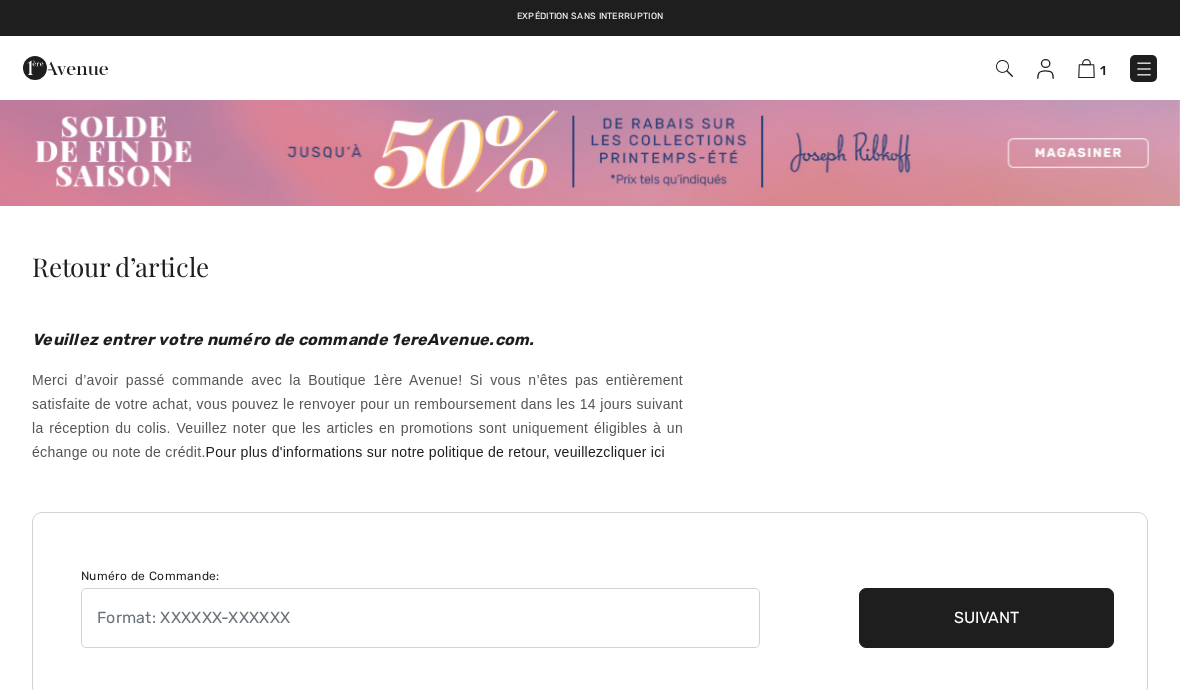 scroll, scrollTop: 0, scrollLeft: 0, axis: both 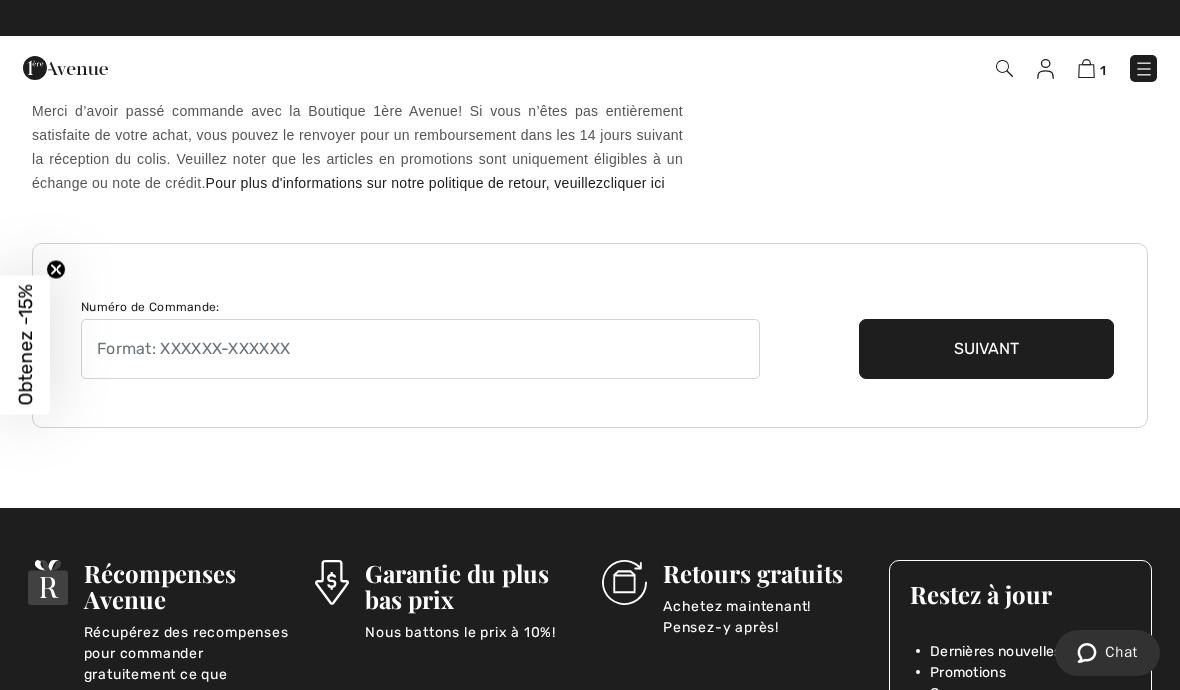 click on "Suivant" at bounding box center (986, 349) 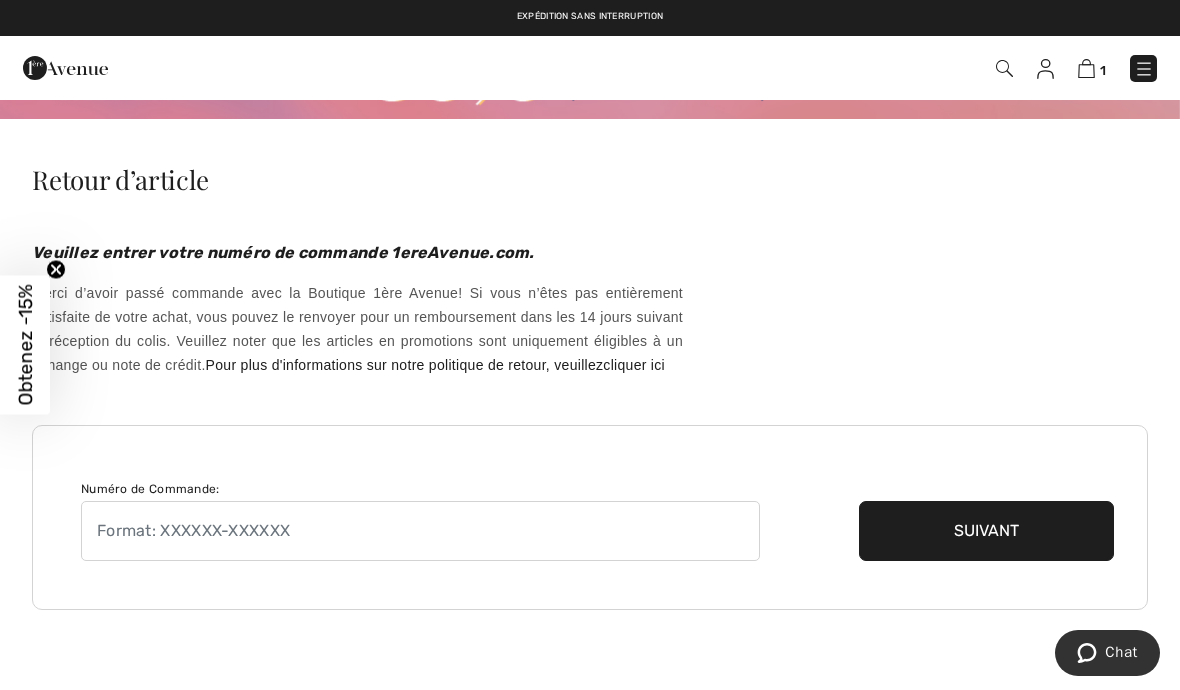 scroll, scrollTop: 0, scrollLeft: 0, axis: both 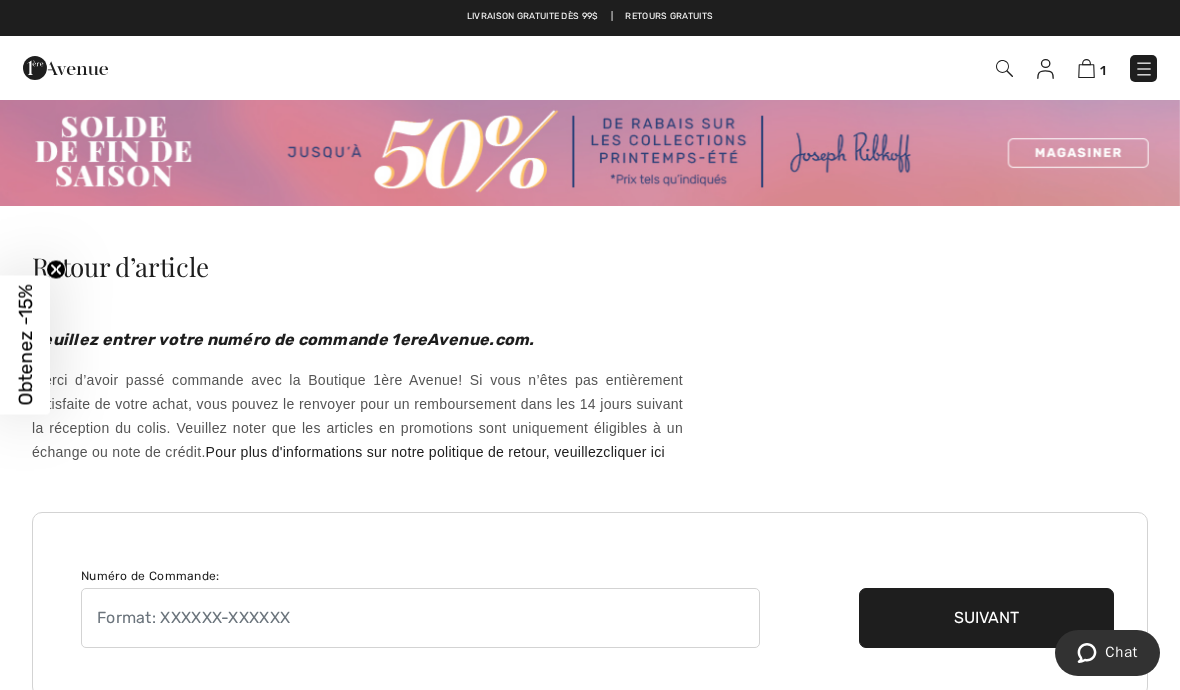 click at bounding box center (1086, 68) 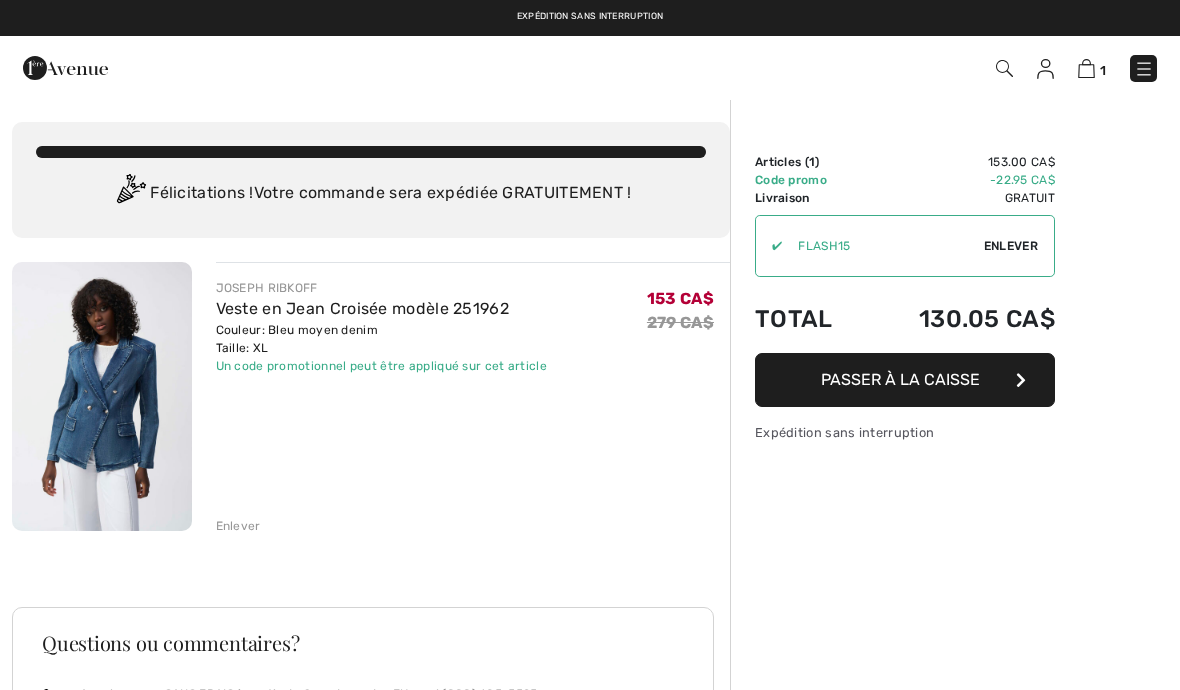 scroll, scrollTop: 0, scrollLeft: 0, axis: both 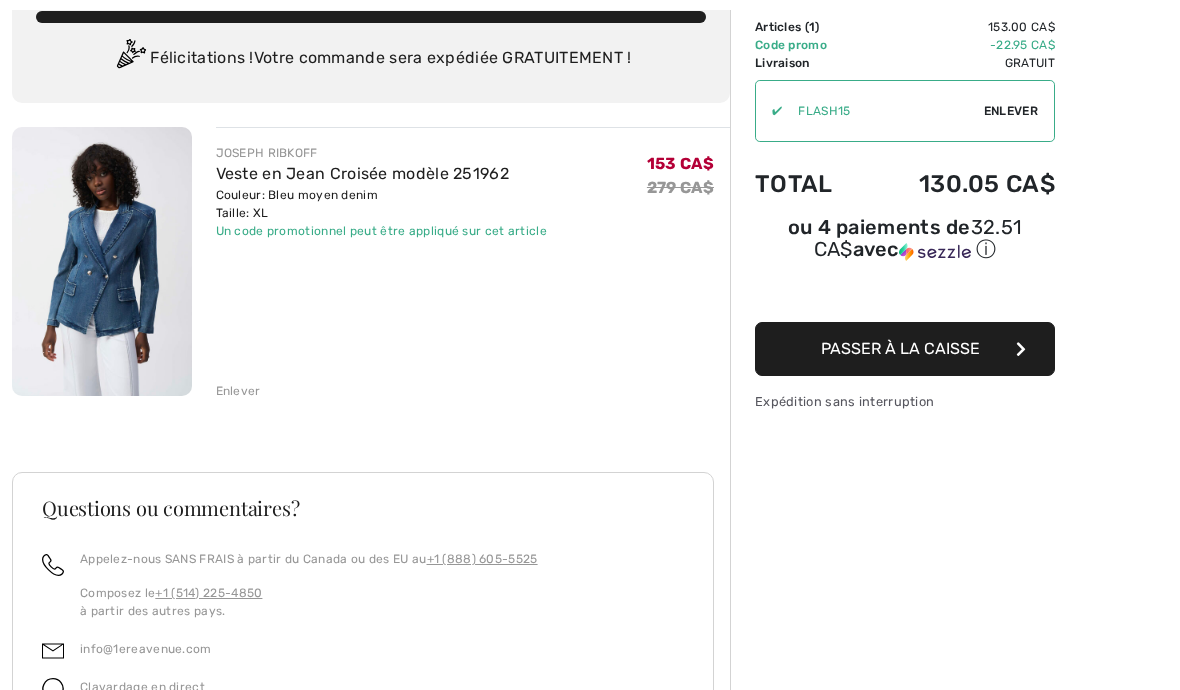 click on "Passer à la caisse" at bounding box center [900, 348] 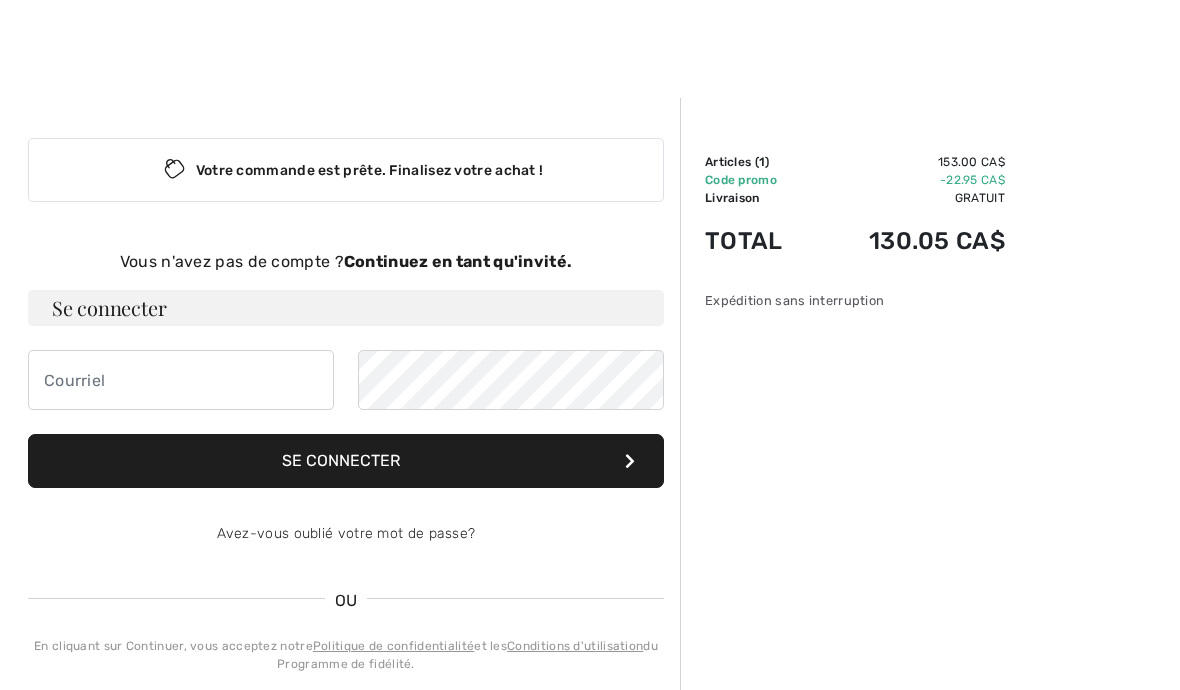 scroll, scrollTop: 215, scrollLeft: 0, axis: vertical 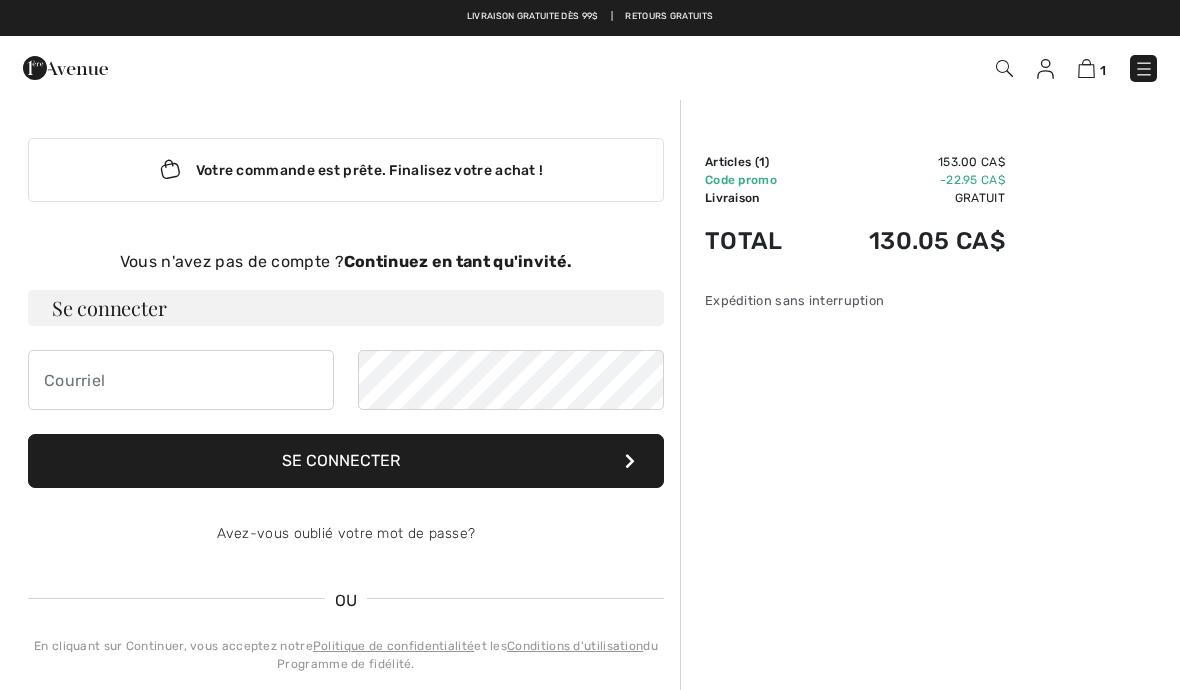 click on "Continuez en tant qu'invité." at bounding box center [458, 261] 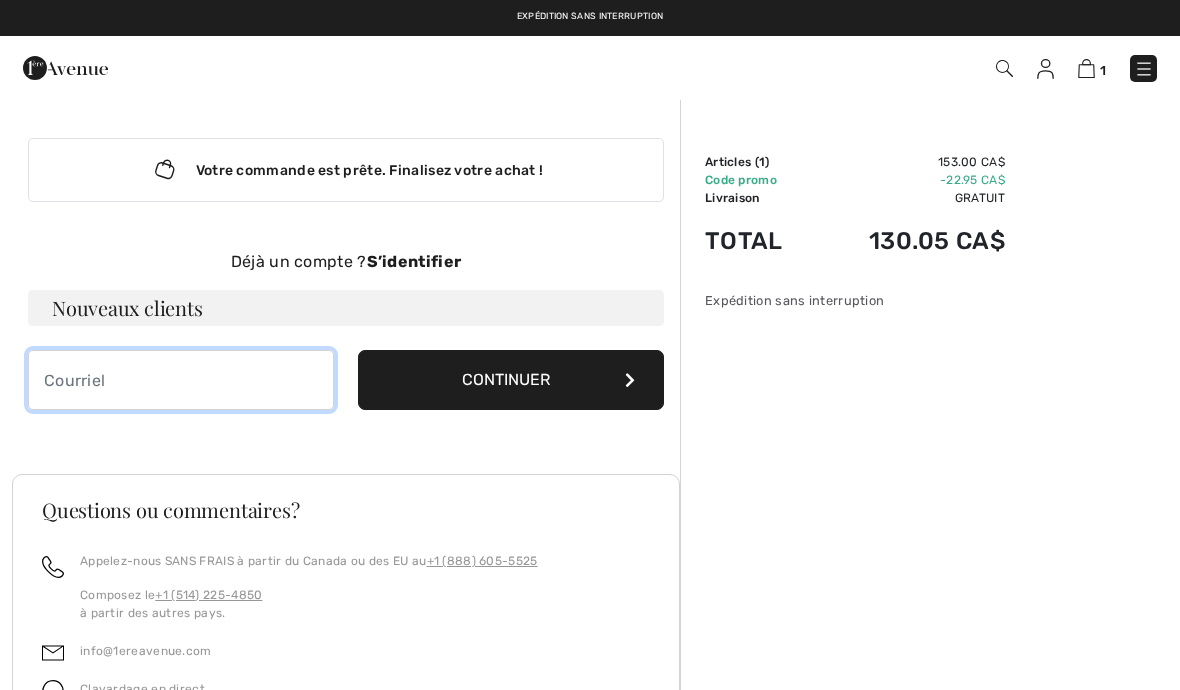 click at bounding box center (181, 380) 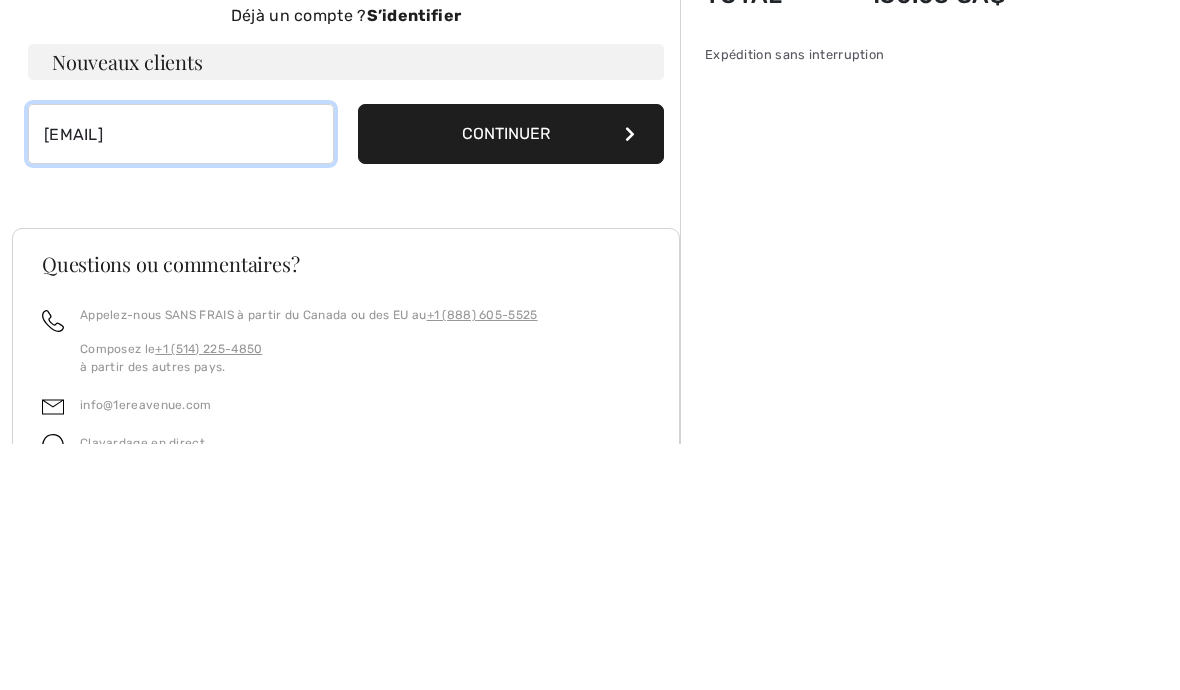 type on "[EMAIL]" 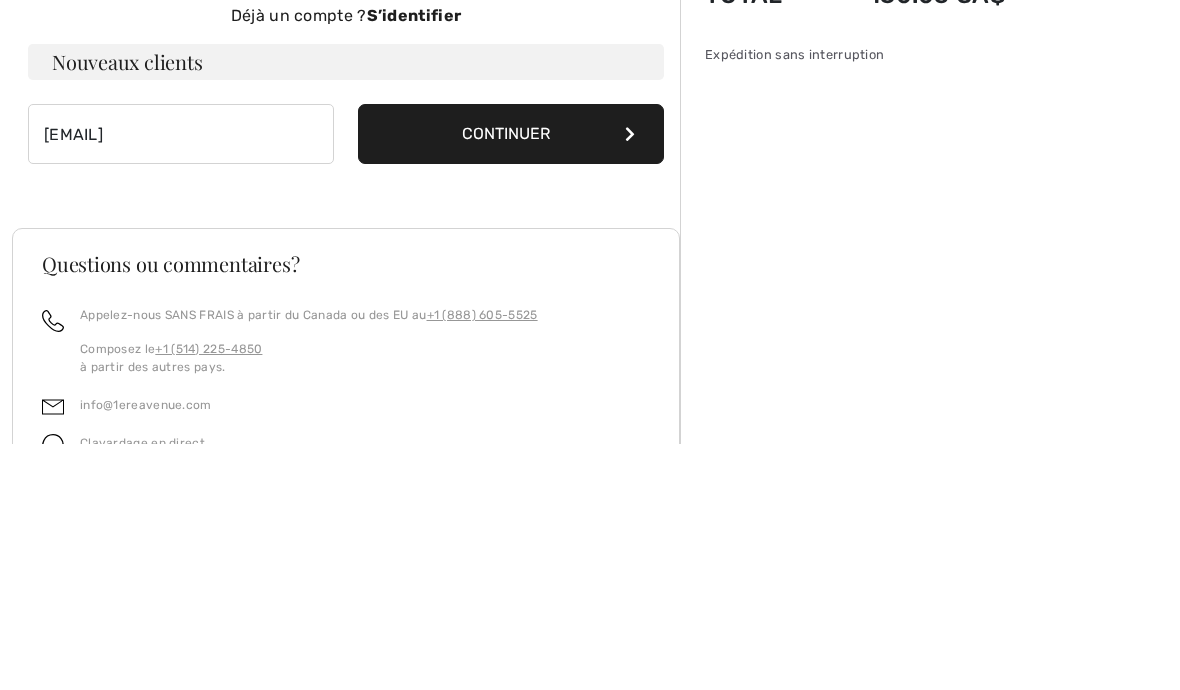 click on "Continuer" at bounding box center (511, 380) 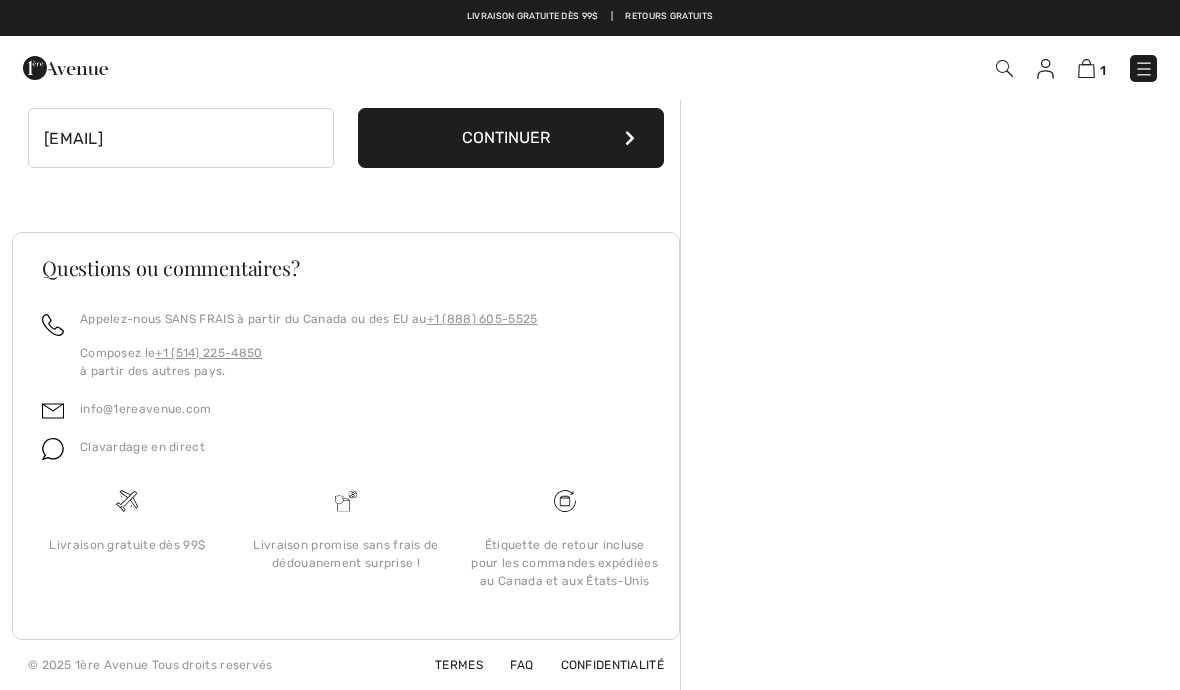 click on "Continuer" at bounding box center [511, 138] 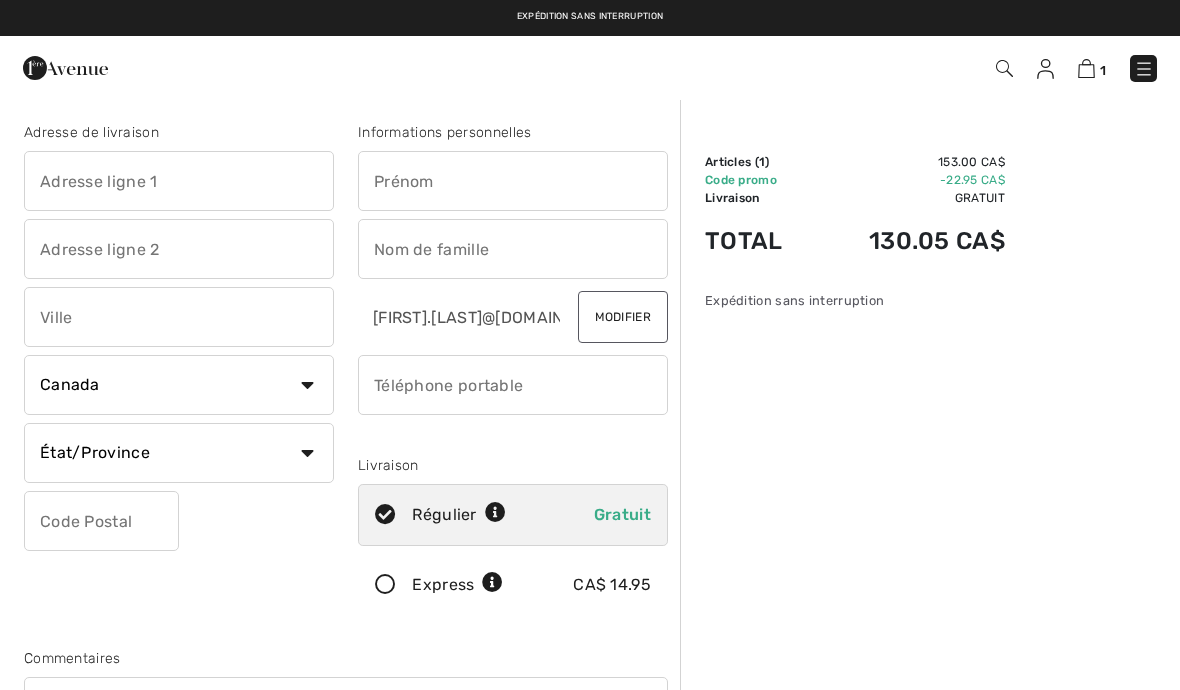 scroll, scrollTop: 0, scrollLeft: 0, axis: both 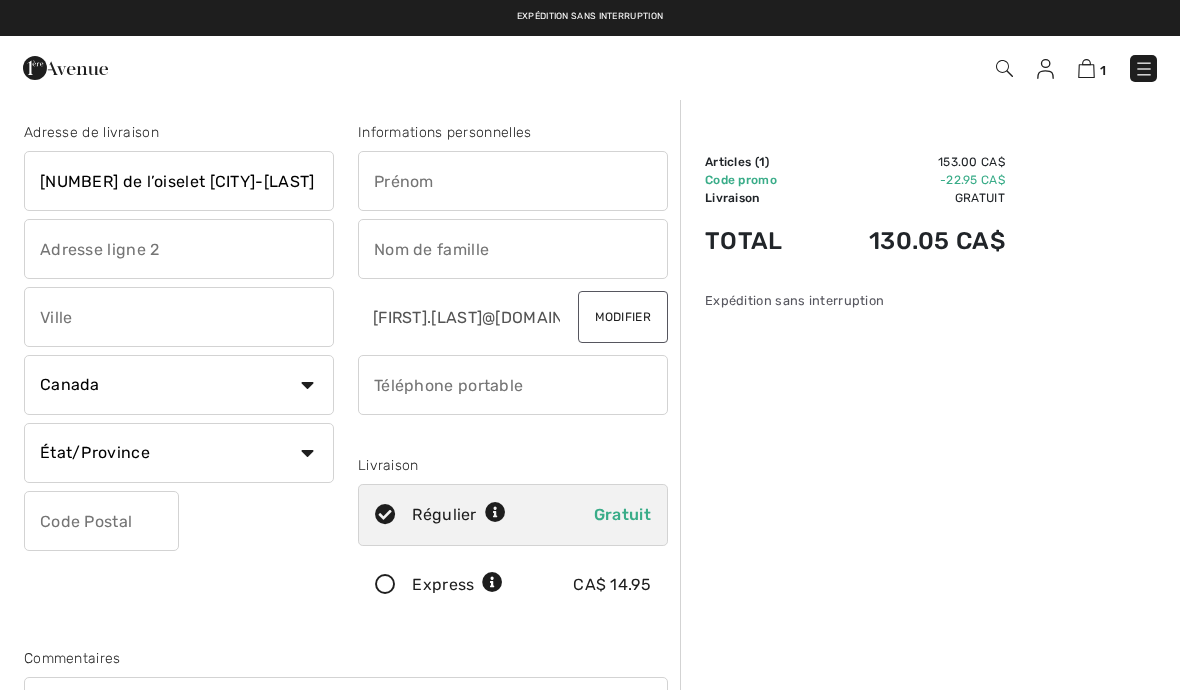 click on "188 de l’oiselet Saint-Colomban" at bounding box center [179, 181] 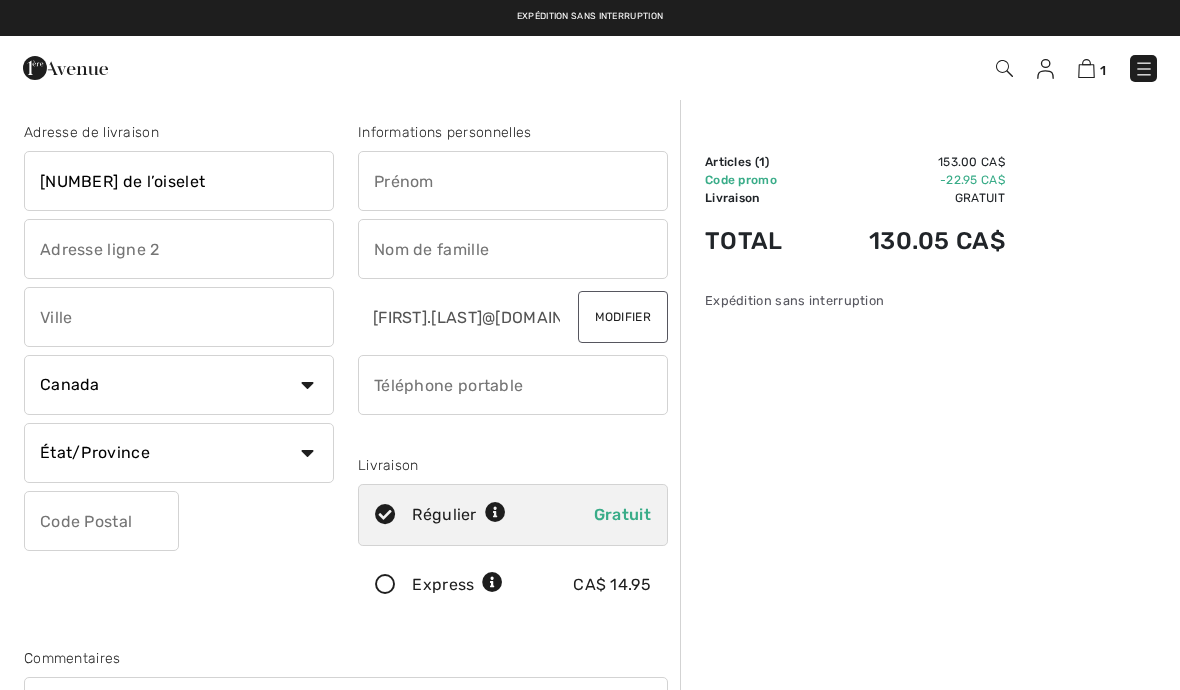 type on "188 de l’oiselet" 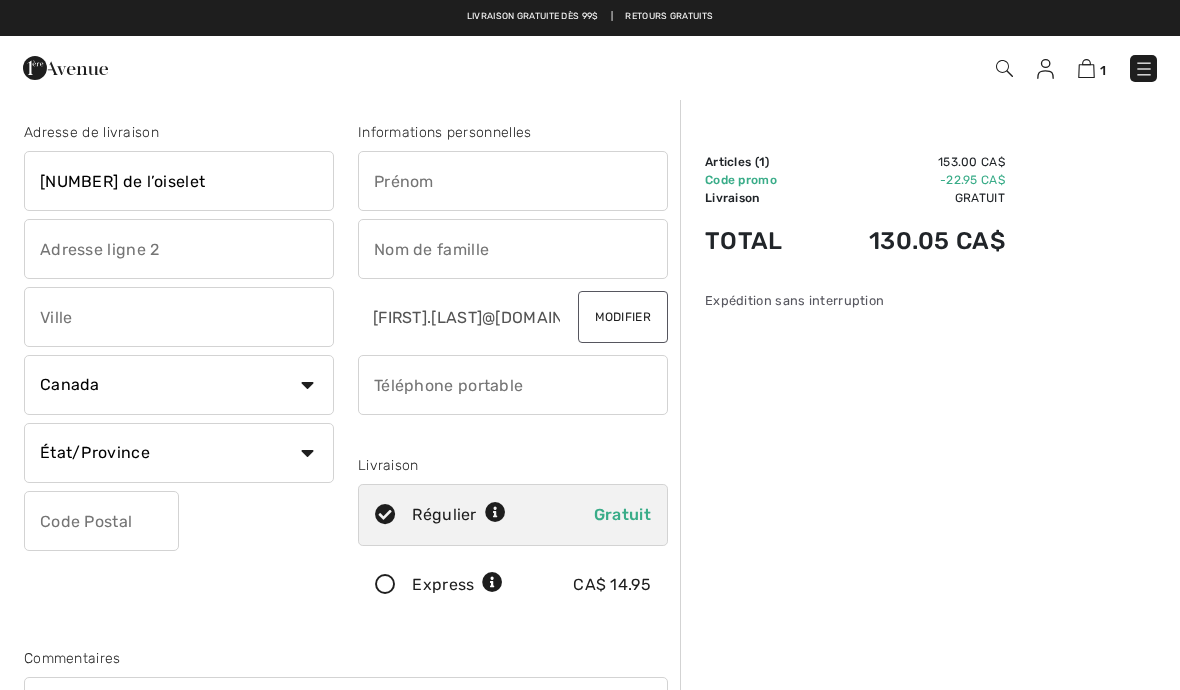 click at bounding box center [179, 317] 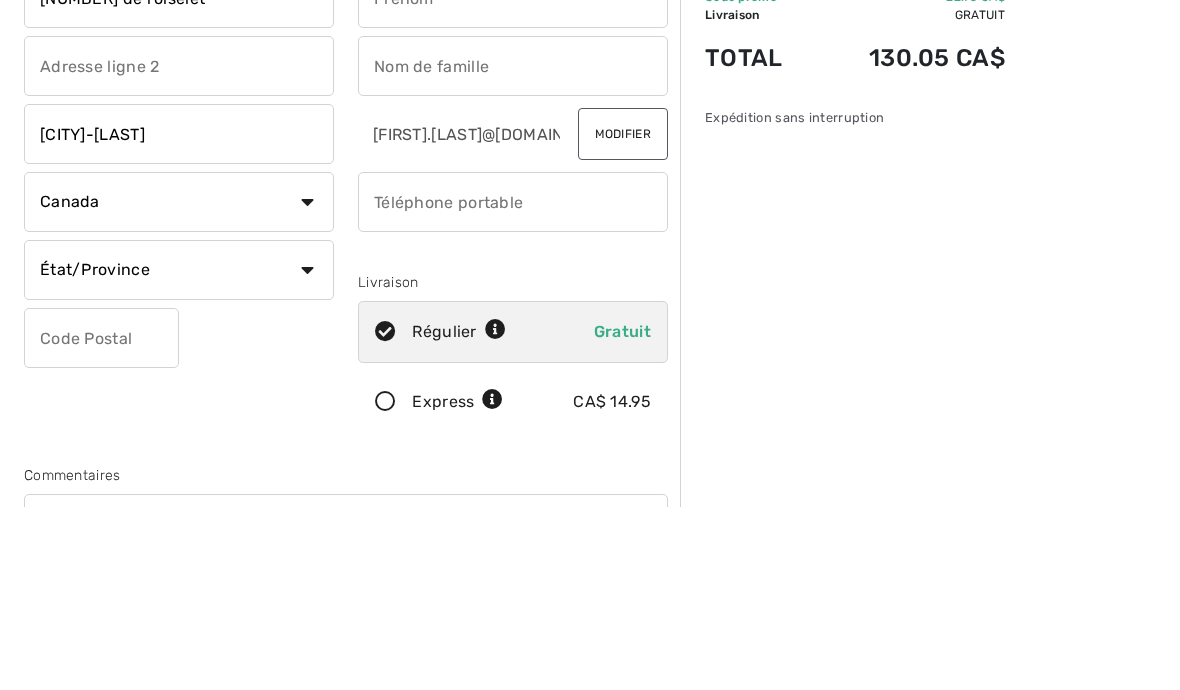 scroll, scrollTop: 183, scrollLeft: 0, axis: vertical 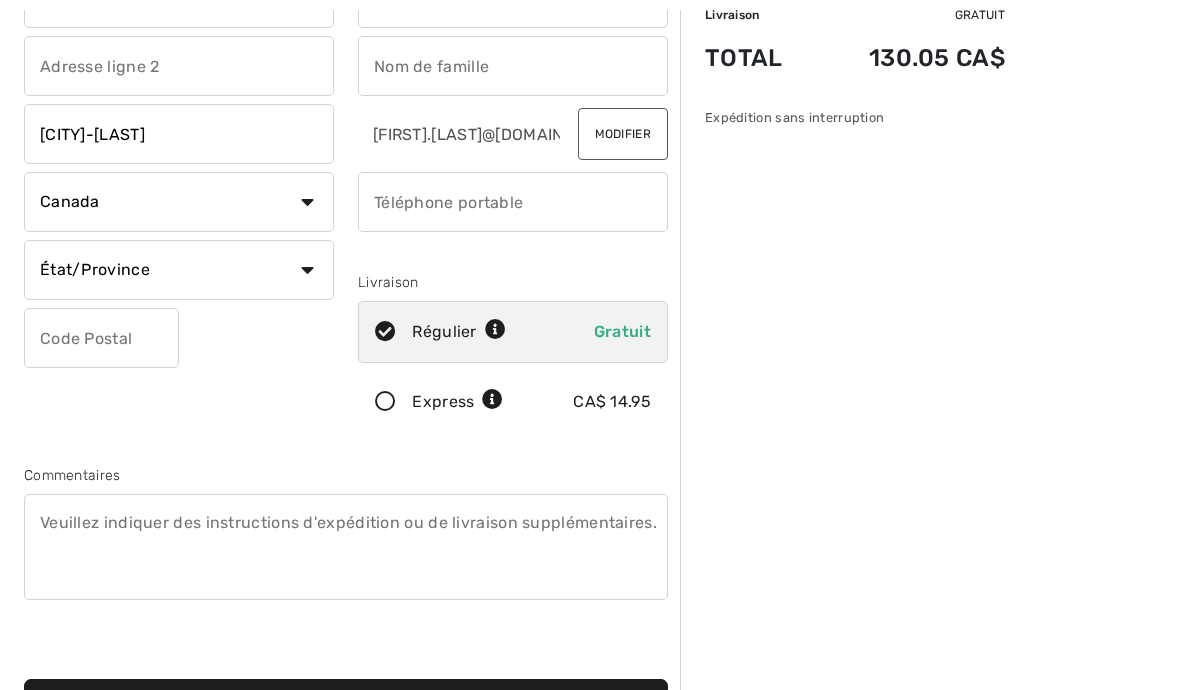 type on "Saint-Colomban" 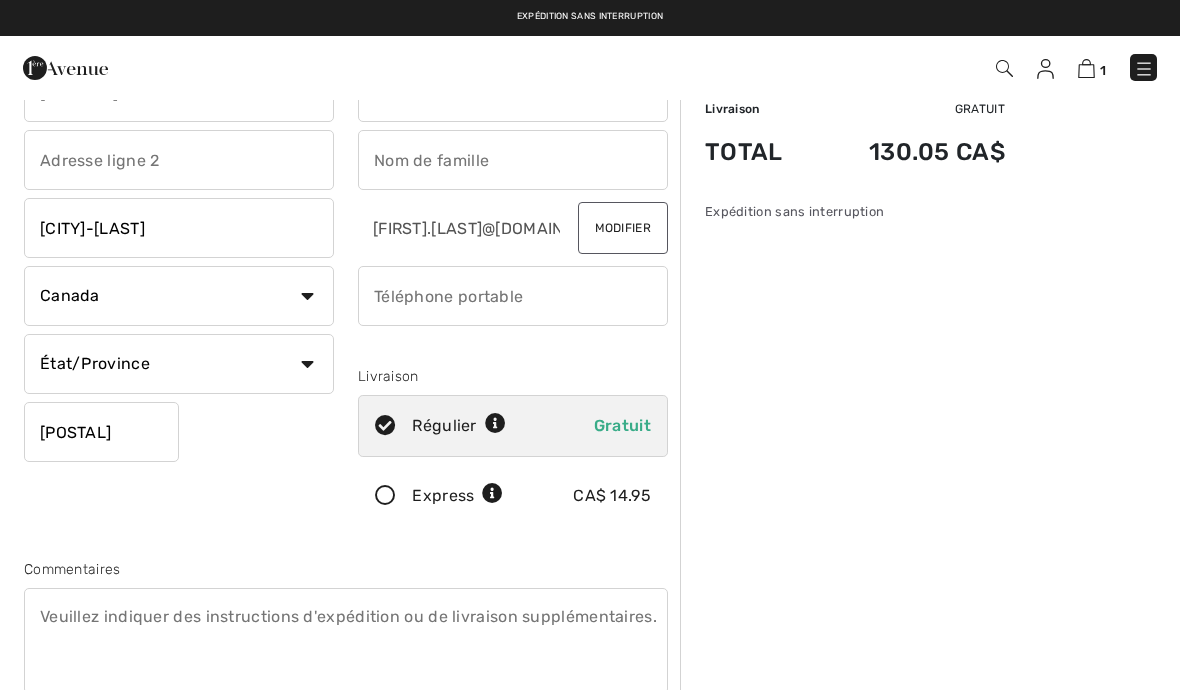 scroll, scrollTop: 72, scrollLeft: 0, axis: vertical 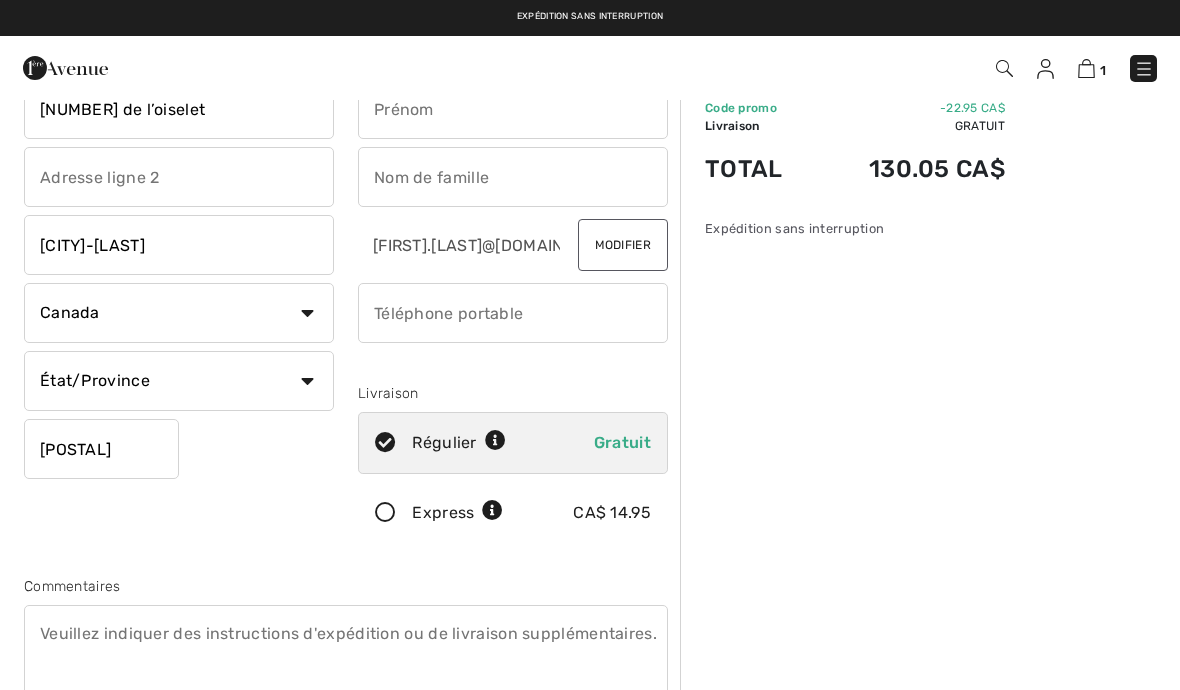 type on "J5K0C1" 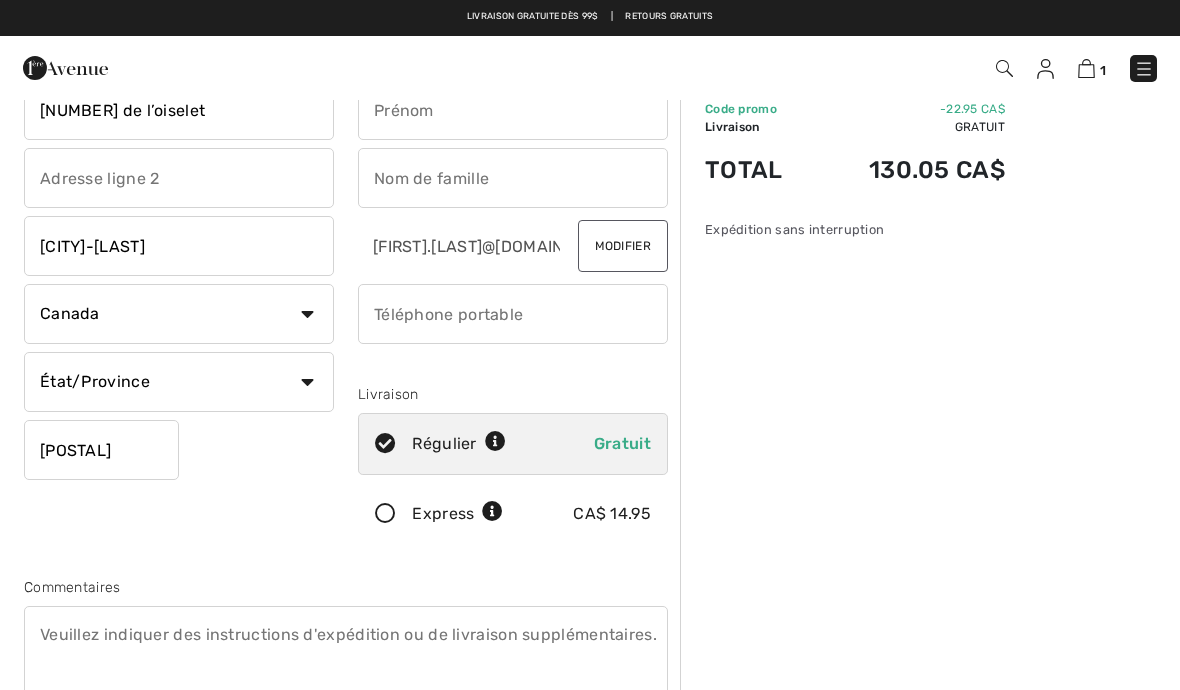 click at bounding box center [513, 110] 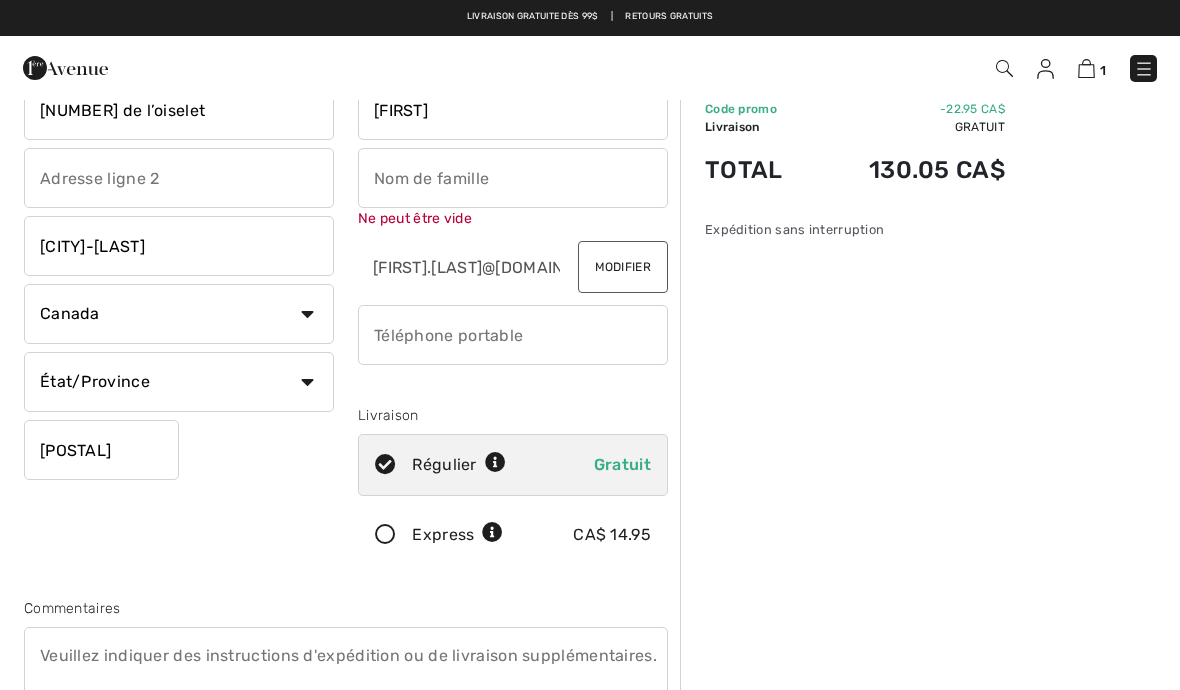 type on "Sylvie" 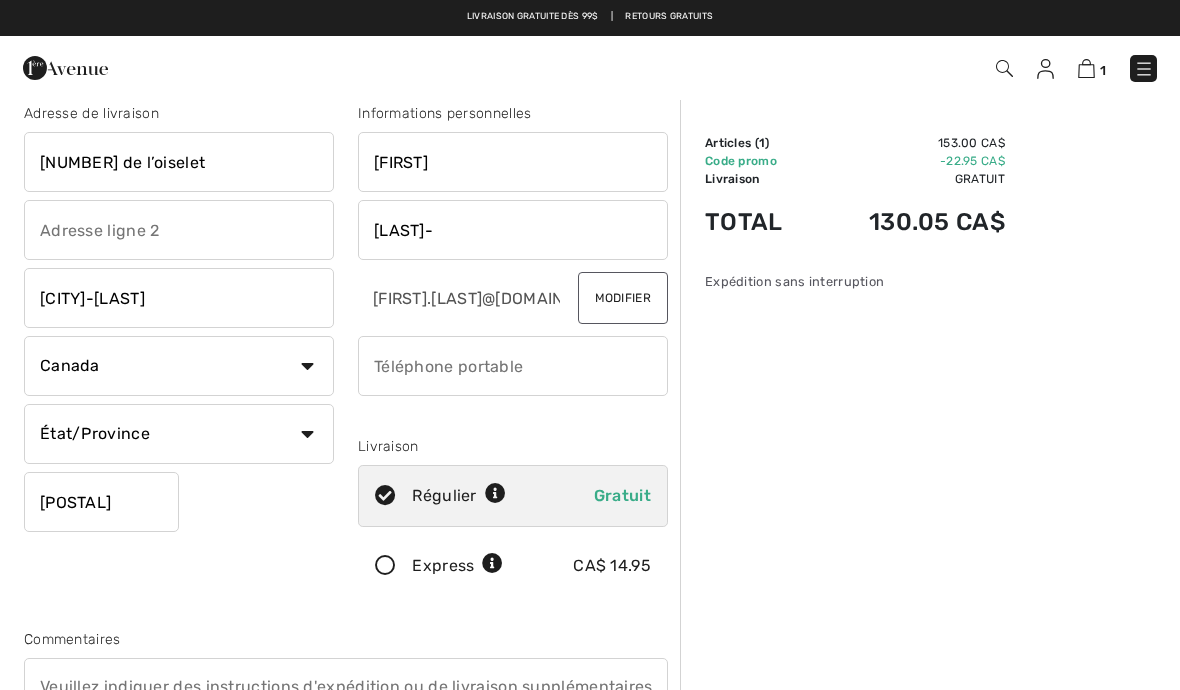 scroll, scrollTop: 9, scrollLeft: 0, axis: vertical 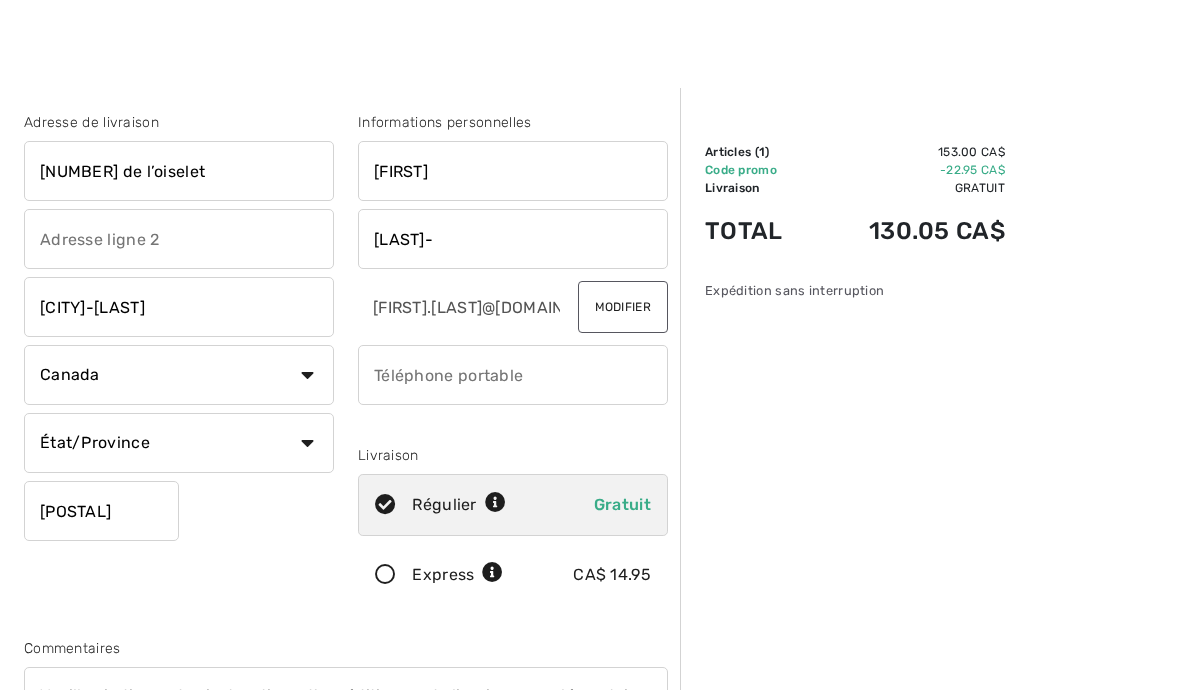 type on "Dion-Despatis" 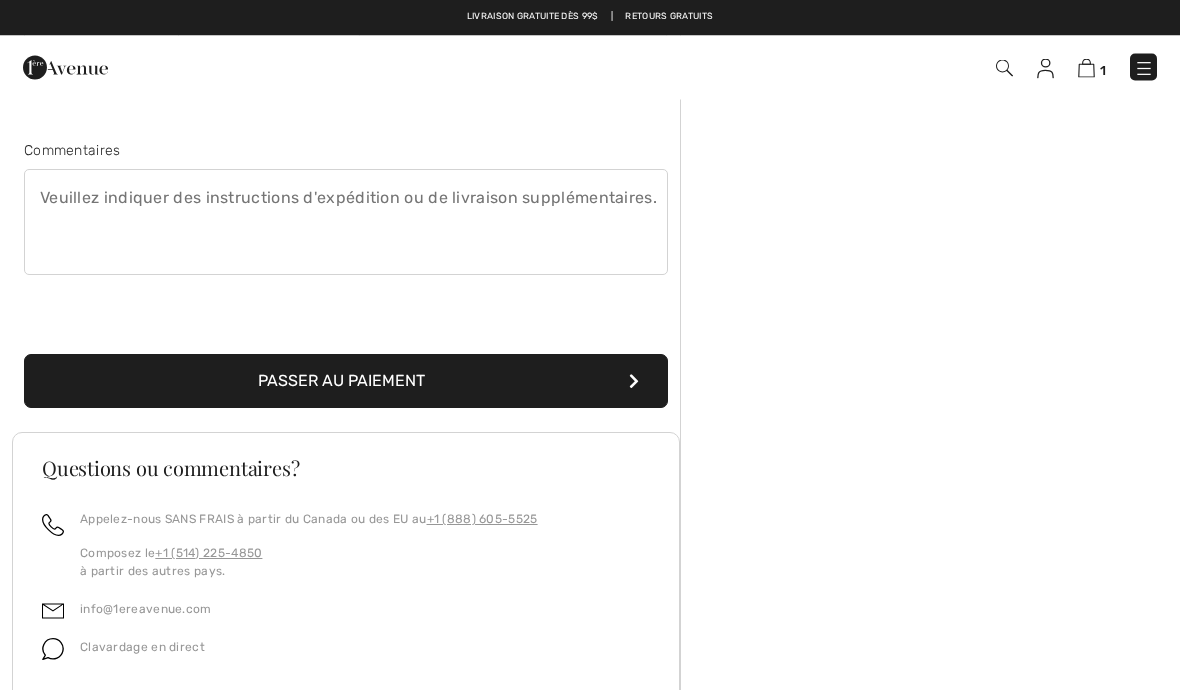 scroll, scrollTop: 443, scrollLeft: 0, axis: vertical 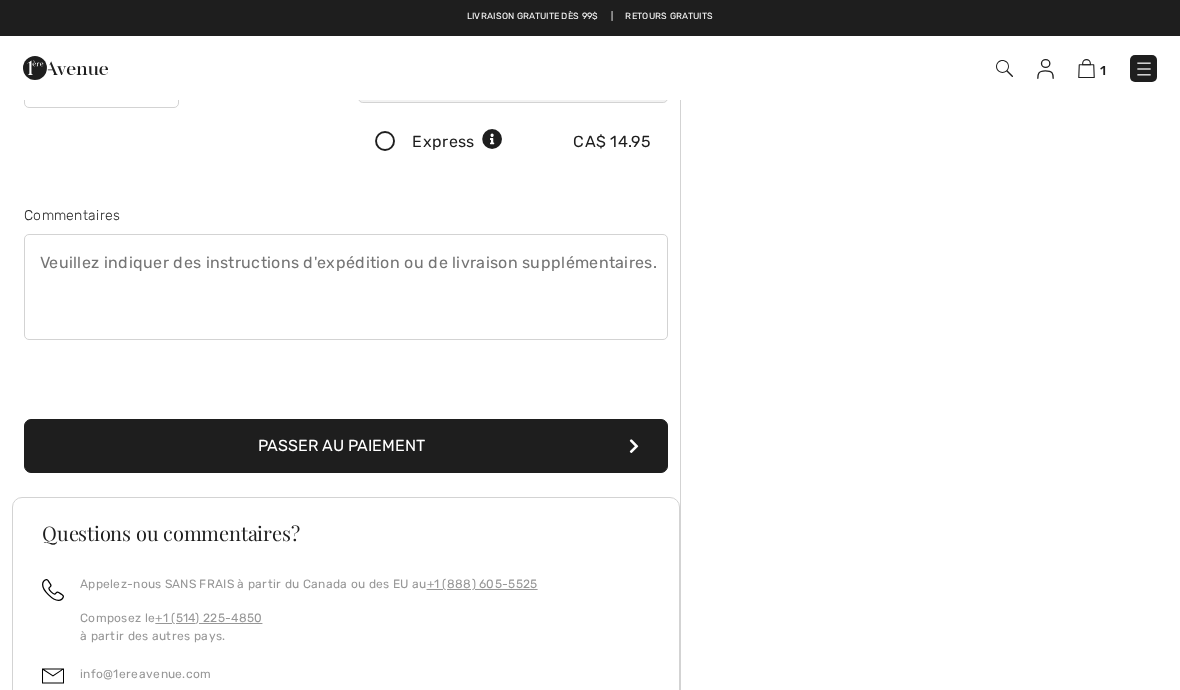type on "4505652927" 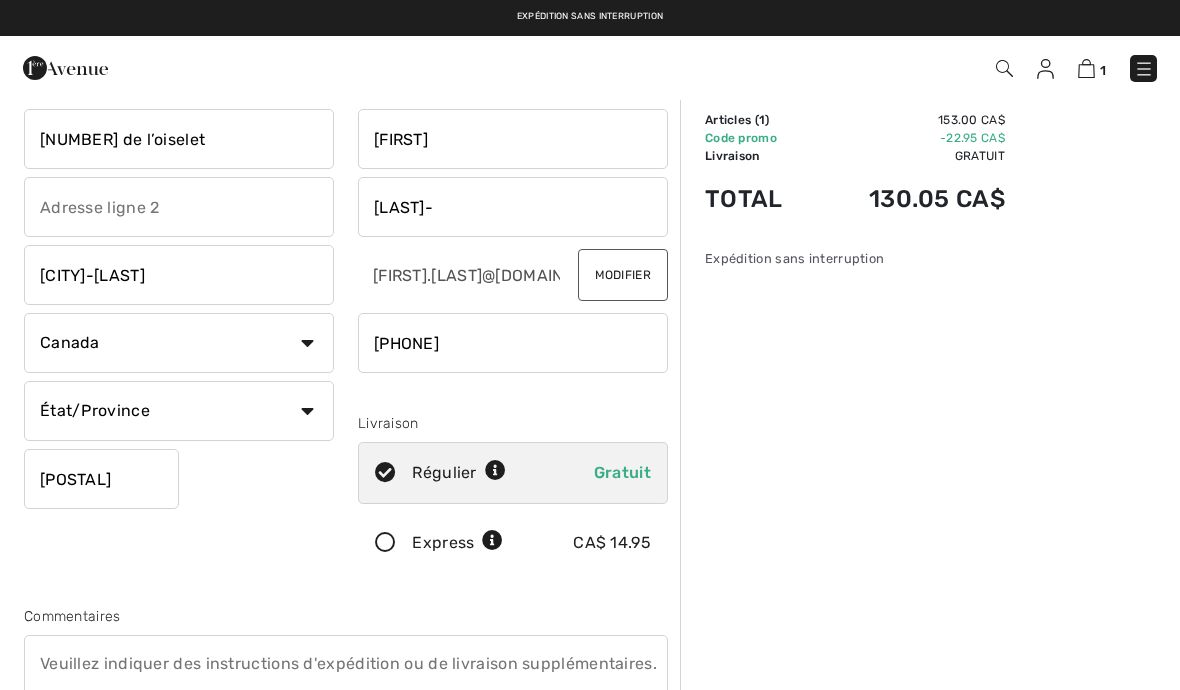 scroll, scrollTop: 0, scrollLeft: 0, axis: both 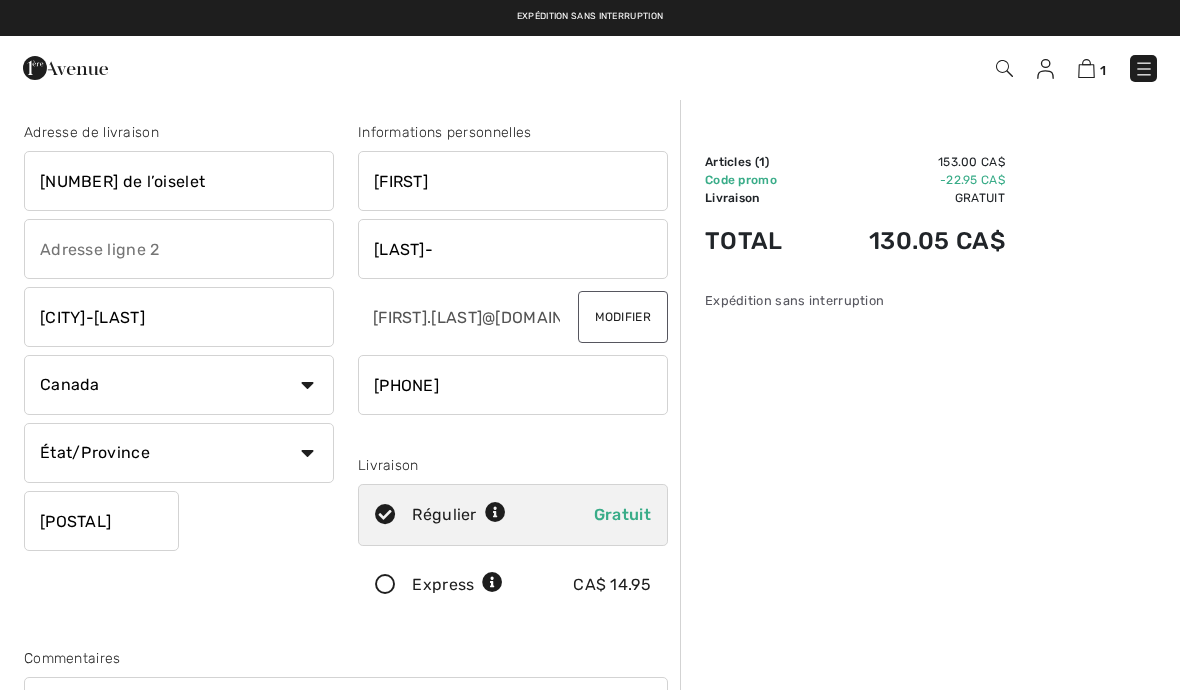 click on "État/Province
Alberta
Colombie-Britannique
Ile-du-Prince-Edward
Manitoba
Nouveau-Brunswick
Nouvelle-Ecosse
Nunavut
Ontario
Québec
Saskatchewan
Terre-Neuve-et-Labrador
Territoires-du-Nord-Ouest
Yukon" at bounding box center (179, 453) 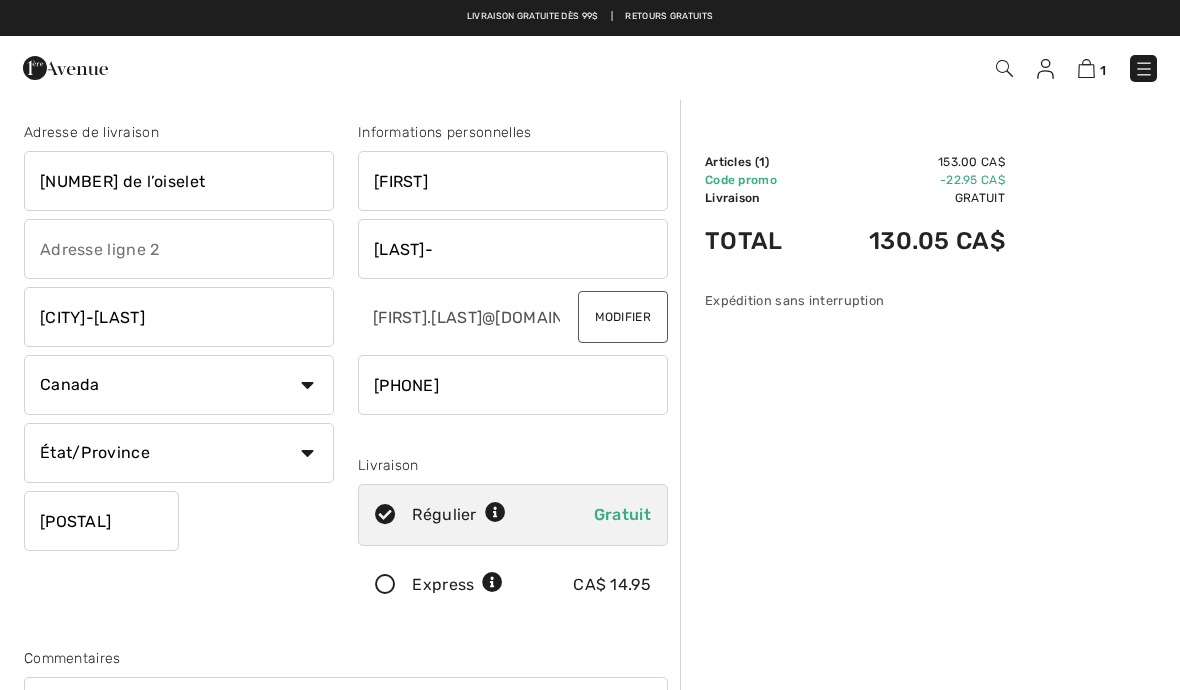 select on "QC" 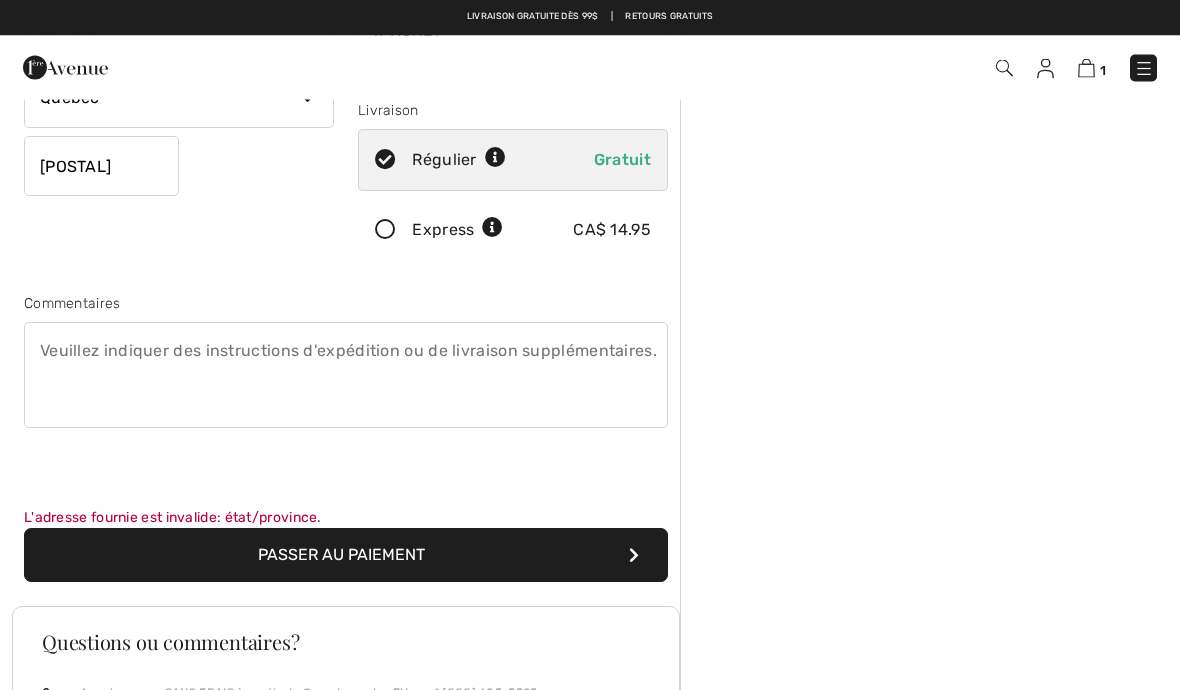 scroll, scrollTop: 355, scrollLeft: 0, axis: vertical 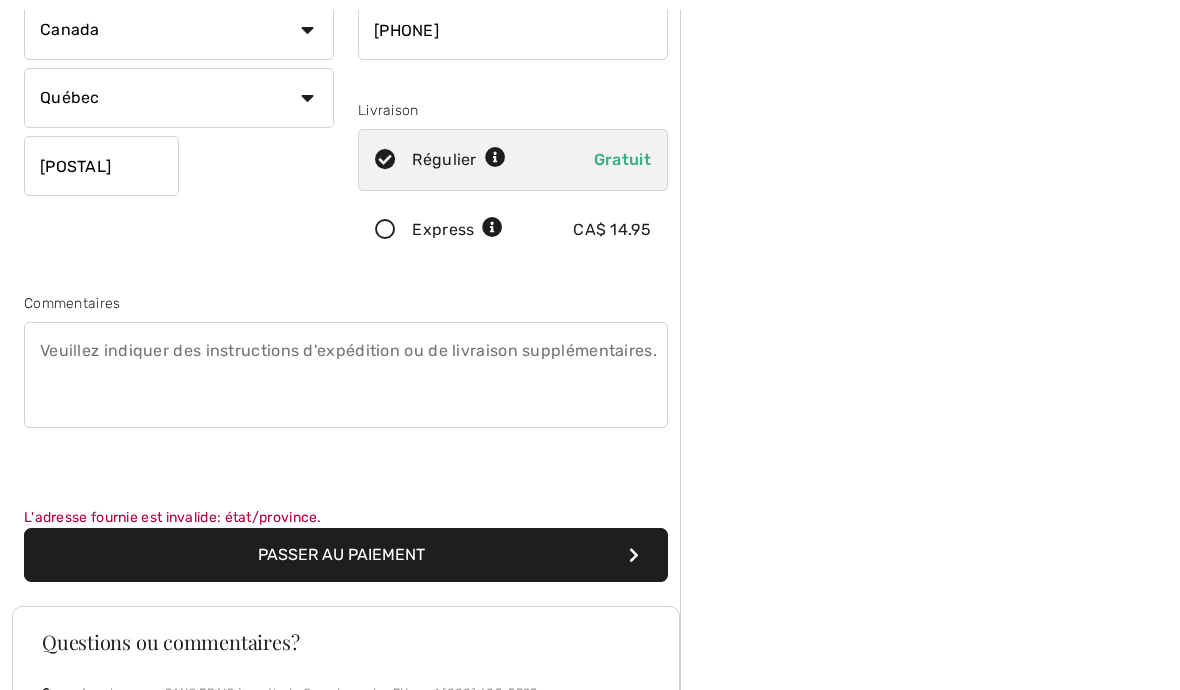 click on "Passer au paiement" at bounding box center (346, 555) 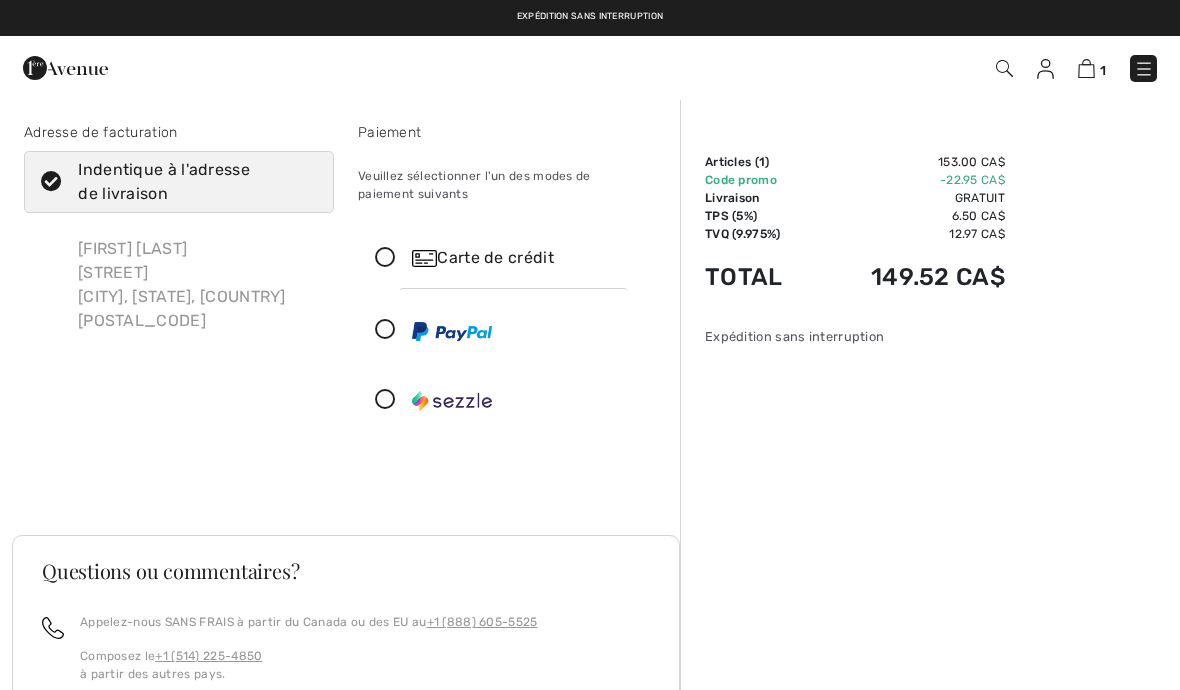 scroll, scrollTop: 0, scrollLeft: 0, axis: both 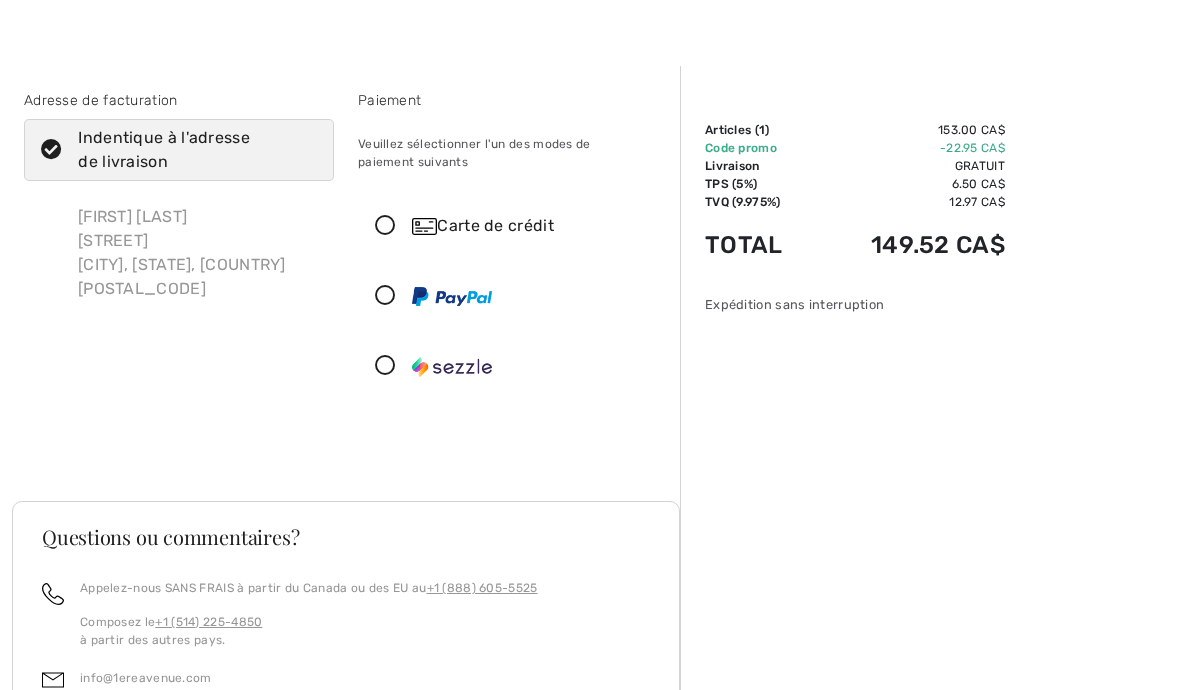 click at bounding box center [385, 226] 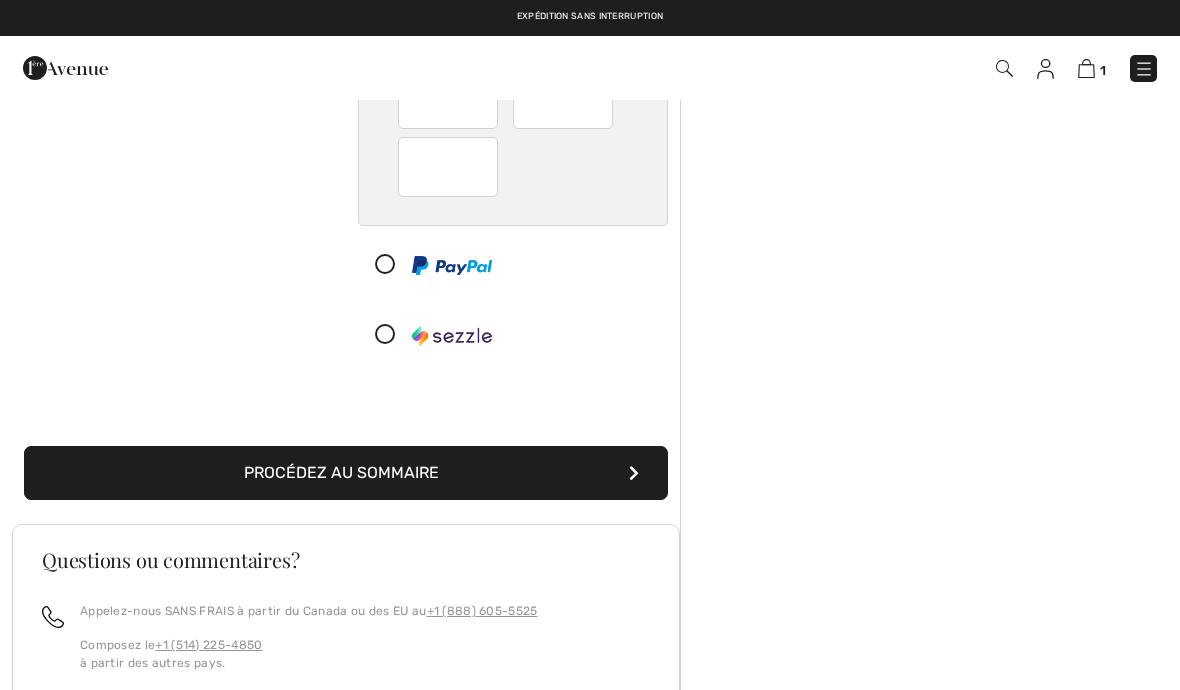 scroll, scrollTop: 286, scrollLeft: 0, axis: vertical 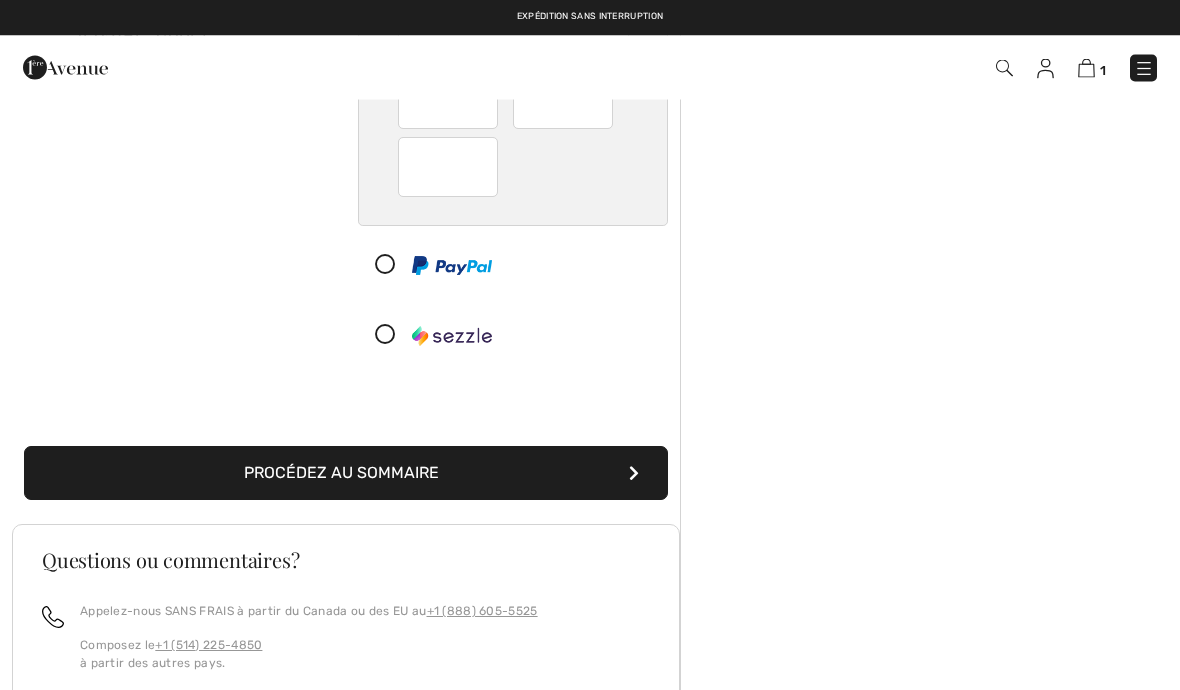 click on "Procédez au sommaire" at bounding box center [346, 474] 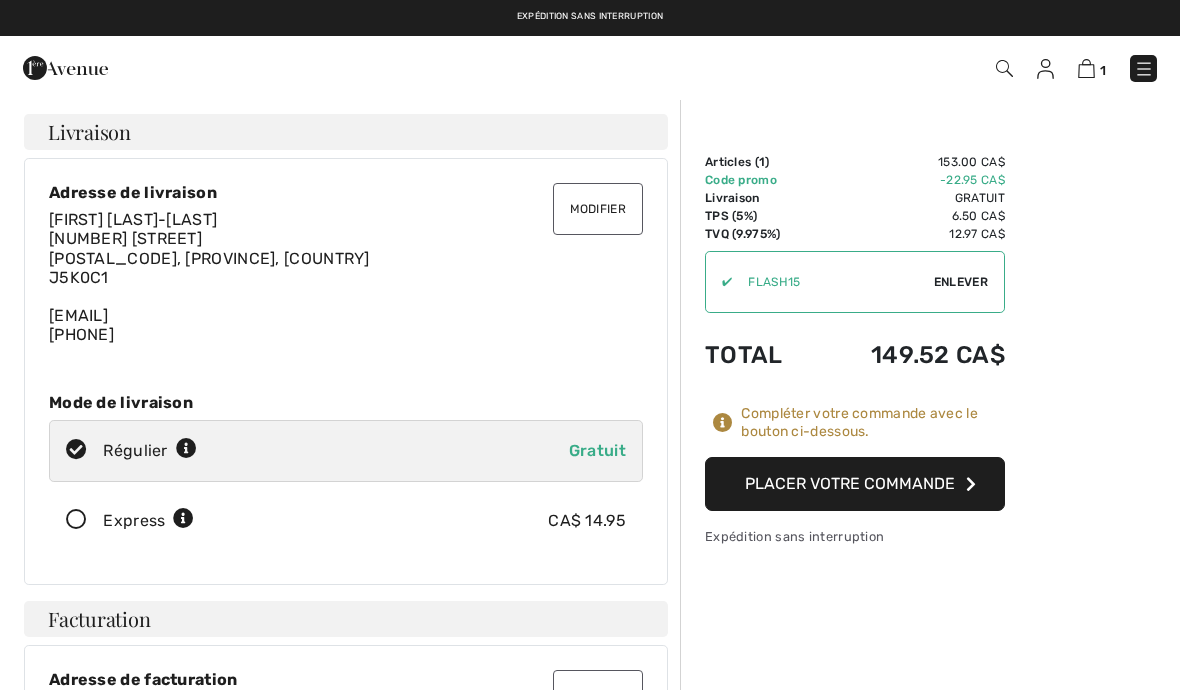 scroll, scrollTop: 0, scrollLeft: 0, axis: both 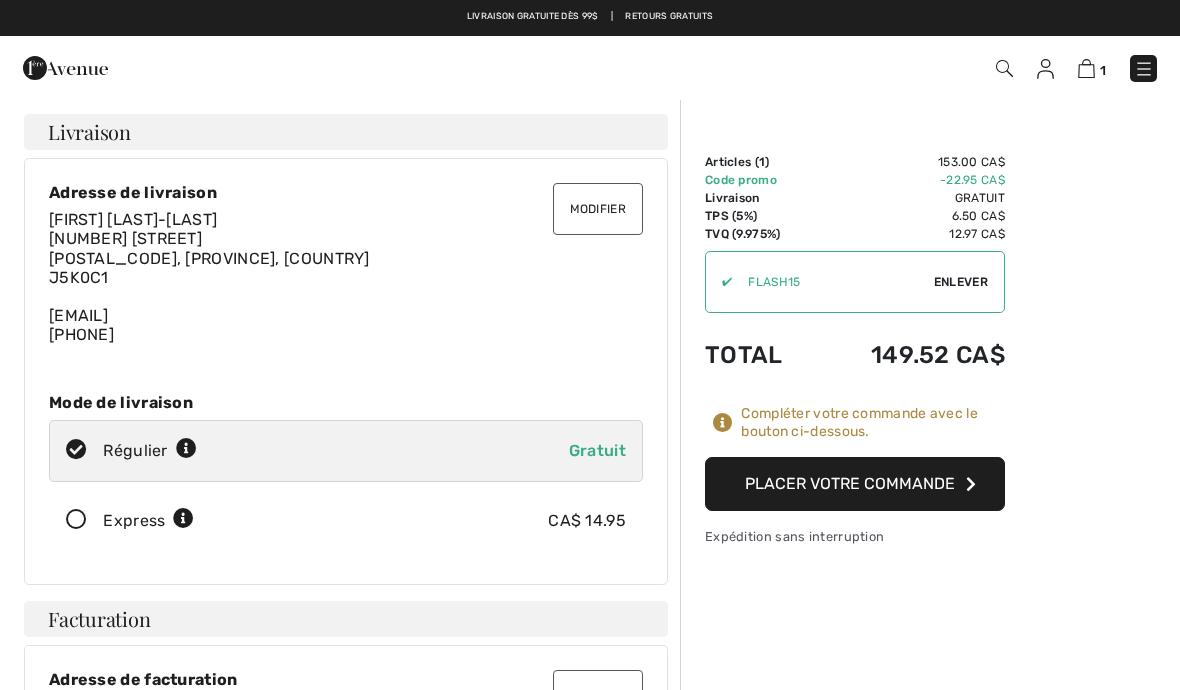 click on "Placer votre commande" at bounding box center [855, 484] 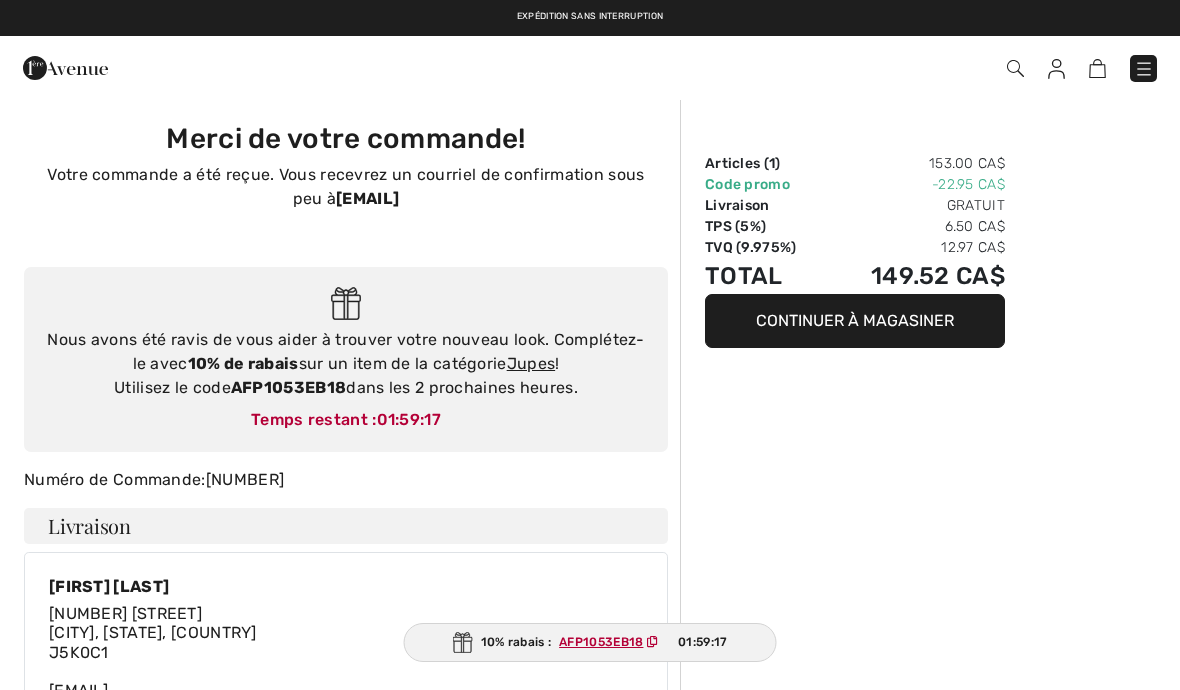 scroll, scrollTop: 0, scrollLeft: 0, axis: both 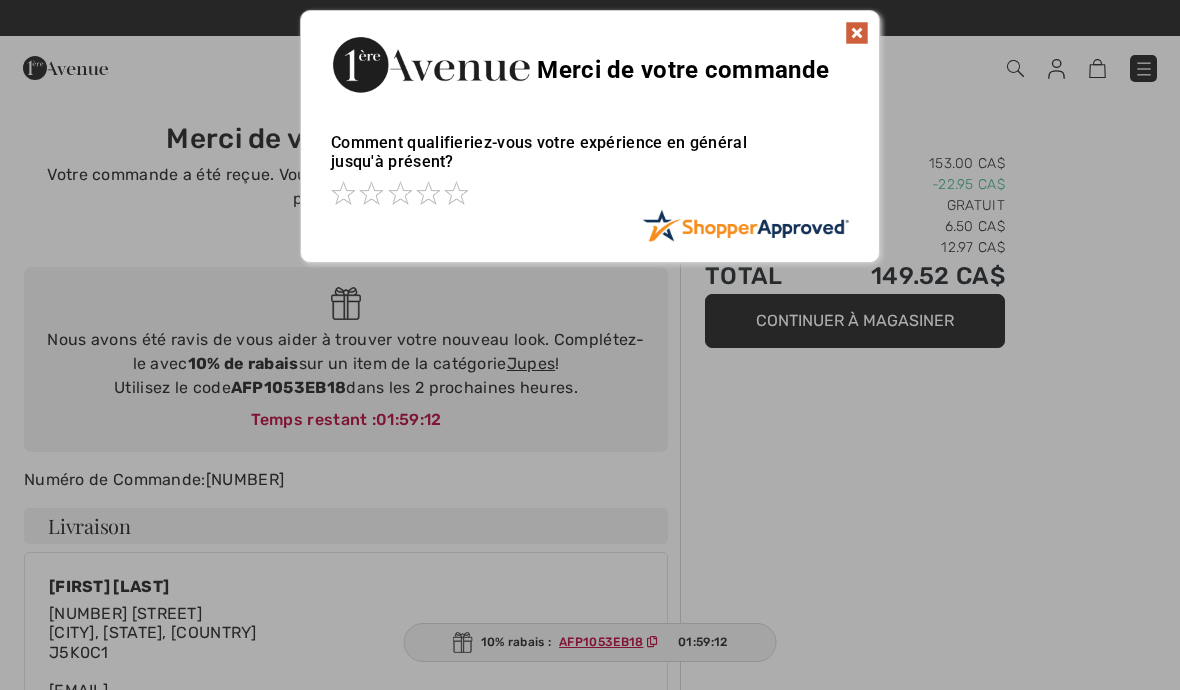 click at bounding box center [857, 33] 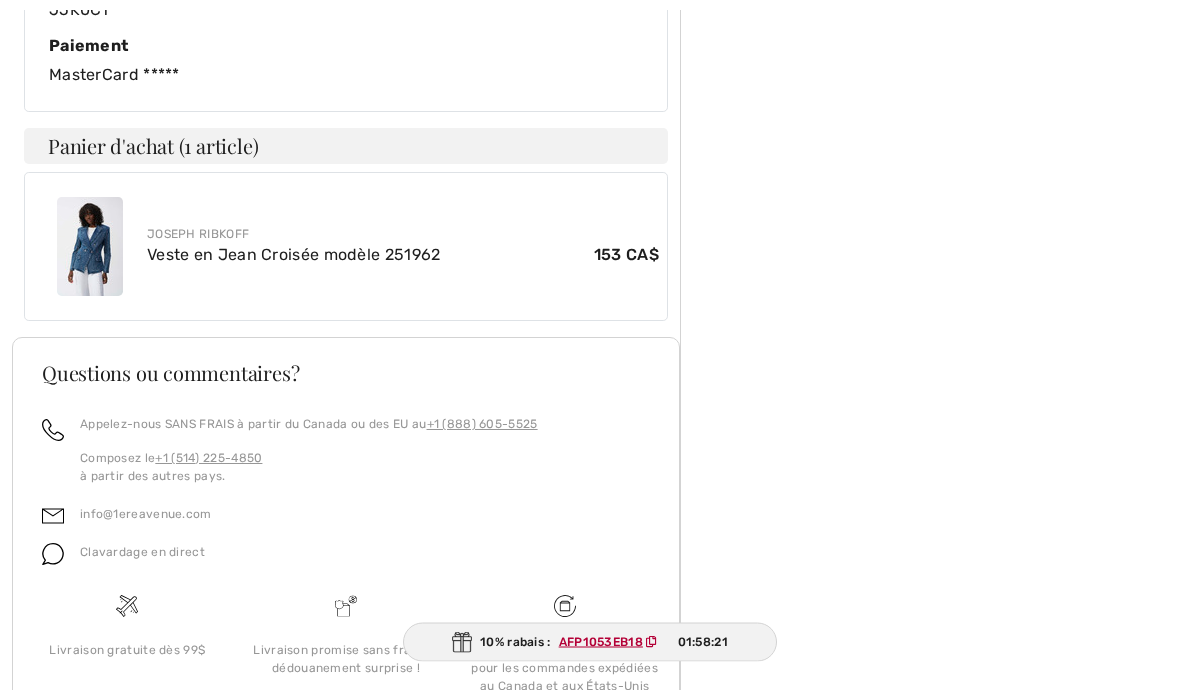 scroll, scrollTop: 988, scrollLeft: 0, axis: vertical 